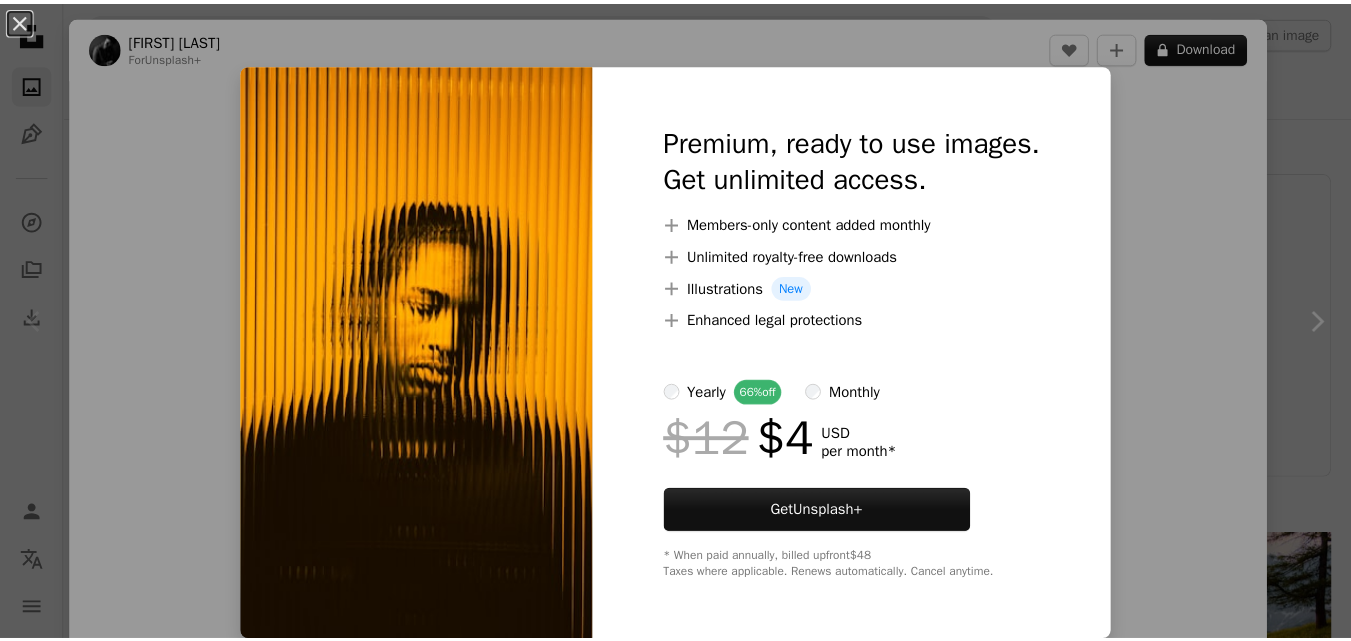 scroll, scrollTop: 484, scrollLeft: 0, axis: vertical 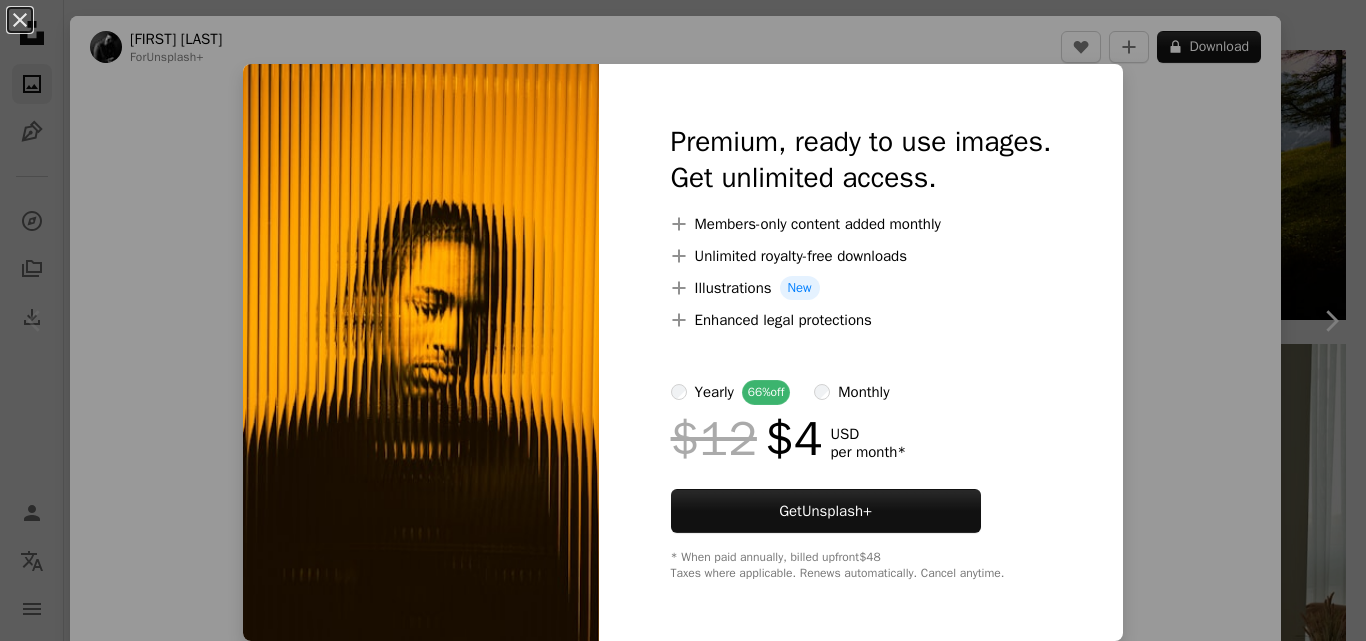 click on "An X shape Premium, ready to use images. Get unlimited access. A plus sign Members-only content added monthly A plus sign Unlimited royalty-free downloads A plus sign Illustrations  New A plus sign Enhanced legal protections yearly 66%  off monthly $12   $4 USD per month * Get  Unsplash+ * When paid annually, billed upfront  $48 Taxes where applicable. Renews automatically. Cancel anytime." at bounding box center [683, 320] 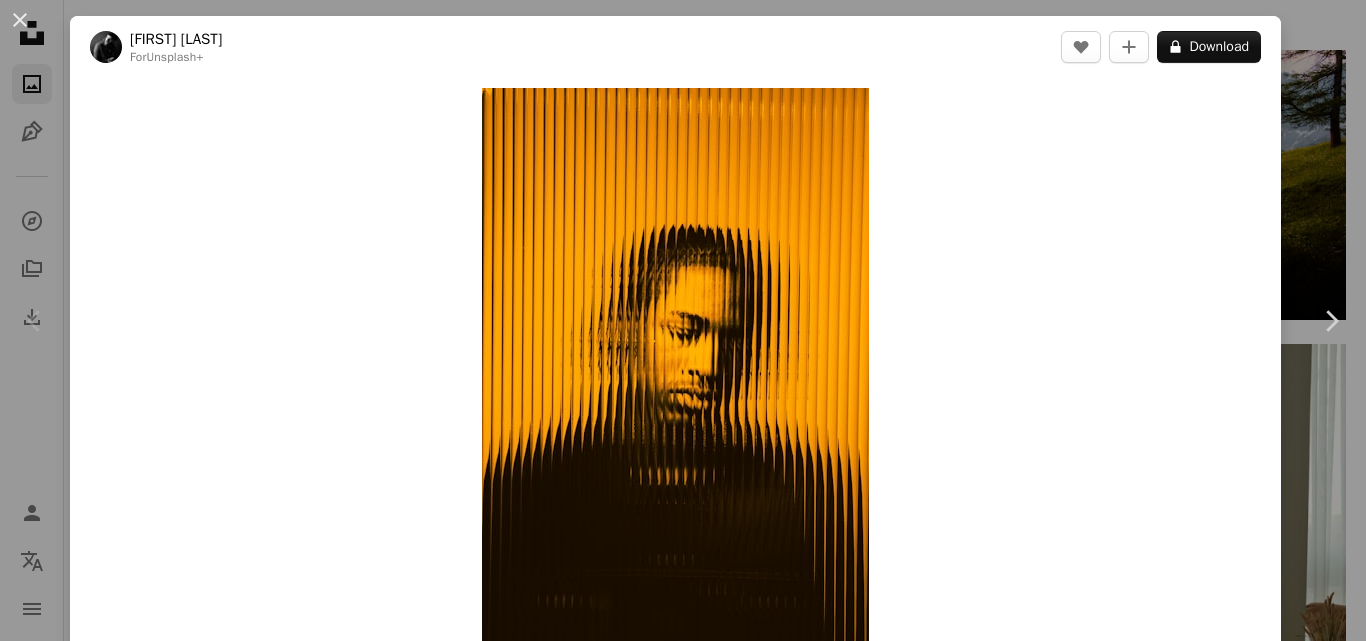 click on "An X shape Chevron left Chevron right Nick [LAST] For  Unsplash+ A heart A plus sign A lock Download Zoom in A forward-right arrow Share More Actions Calendar outlined Published on  May 22, 2025 Camera Canon, EOS R5 Safety Licensed under the  Unsplash+ License wallpaper background portrait experimental blurred see through reeded glass Free images From this series Chevron right Plus sign for Unsplash+ Plus sign for Unsplash+ Plus sign for Unsplash+ Plus sign for Unsplash+ Plus sign for Unsplash+ Plus sign for Unsplash+ Plus sign for Unsplash+ Plus sign for Unsplash+ Plus sign for Unsplash+ Plus sign for Unsplash+ Related images Plus sign for Unsplash+ A heart A plus sign Nick [LAST] For  Unsplash+ A lock Download Plus sign for Unsplash+ A heart A plus sign Nick [LAST] For  Unsplash+ A lock Download Plus sign for Unsplash+ A heart A plus sign Nick [LAST] For  Unsplash+ A lock Download Plus sign for Unsplash+ A heart For" at bounding box center [683, 320] 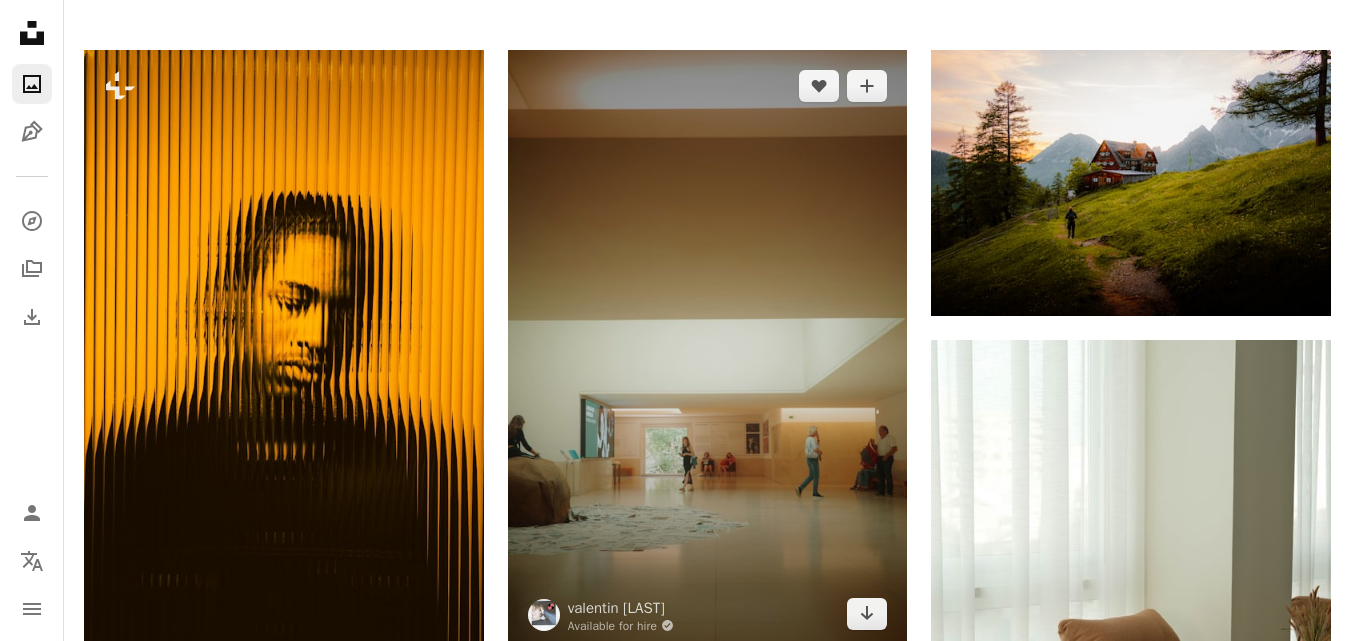 click at bounding box center (708, 350) 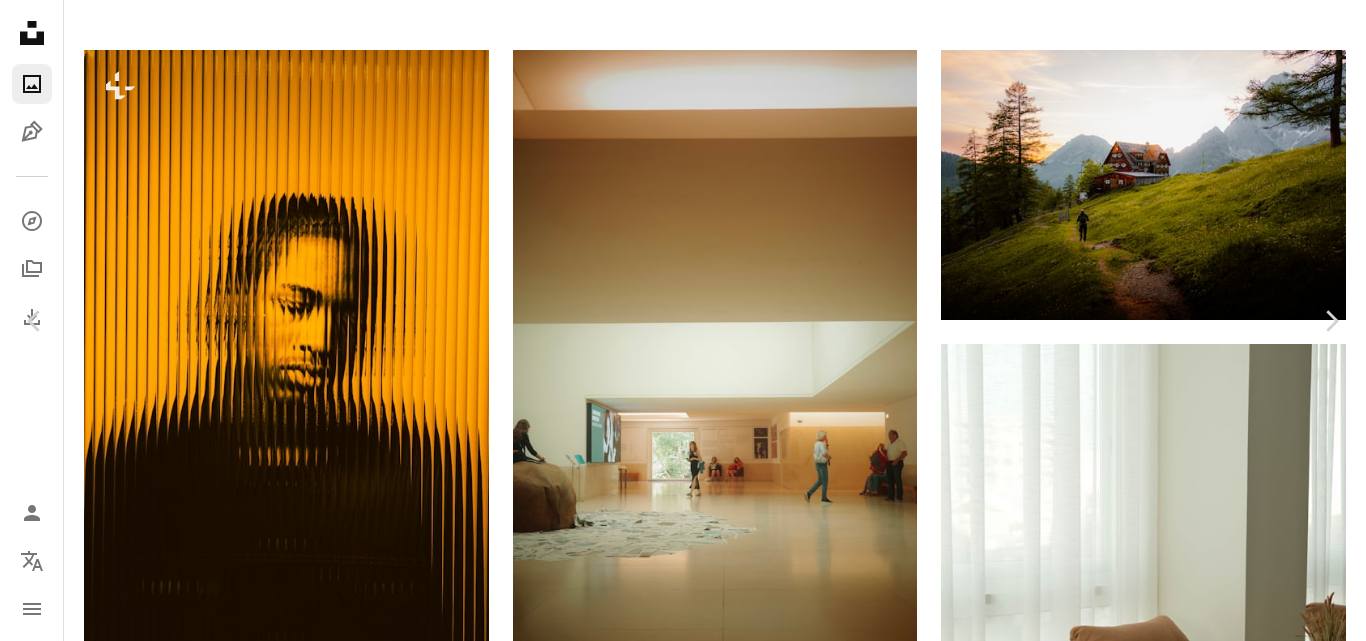 click on "An X shape Chevron left Chevron right [FIRST] [LAST] Available for hire A checkmark inside of a circle A heart A plus sign Download free Chevron down Zoom in Views 252,507 Downloads 1,103 A forward-right arrow Share Info icon Info More Actions A map marker porto siza Calendar outlined Published on  [DATE] Camera RICOH IMAGING COMPANY, LTD., RICOH GR IIIx Safety Free to use under the  Unsplash License human interior design face living room furniture lighting bag shoe floor head handbag flooring indoors lobby foyer Public domain images Browse premium related images on iStock  |  Save 20% with code UNSPLASH20 View more on iStock  ↗ Related images A heart A plus sign [FIRST] [LAST] Available for hire A checkmark inside of a circle Arrow pointing down A heart A plus sign [FIRST] [LAST] Arrow pointing down A heart A plus sign [FIRST] [LAST] Arrow pointing down A heart A plus sign [FIRST] [LAST] Available for hire A checkmark inside of a circle Arrow pointing down Plus sign for Unsplash+ A heart A plus sign For" at bounding box center [683, 4244] 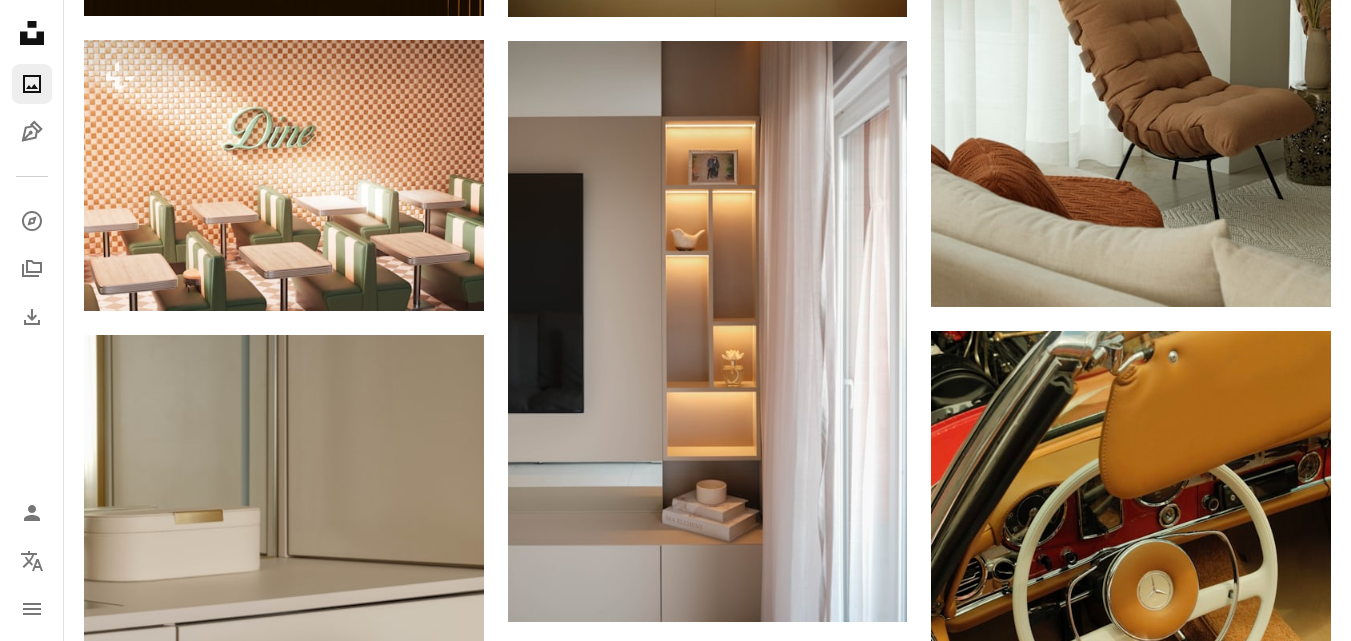 scroll, scrollTop: 1118, scrollLeft: 0, axis: vertical 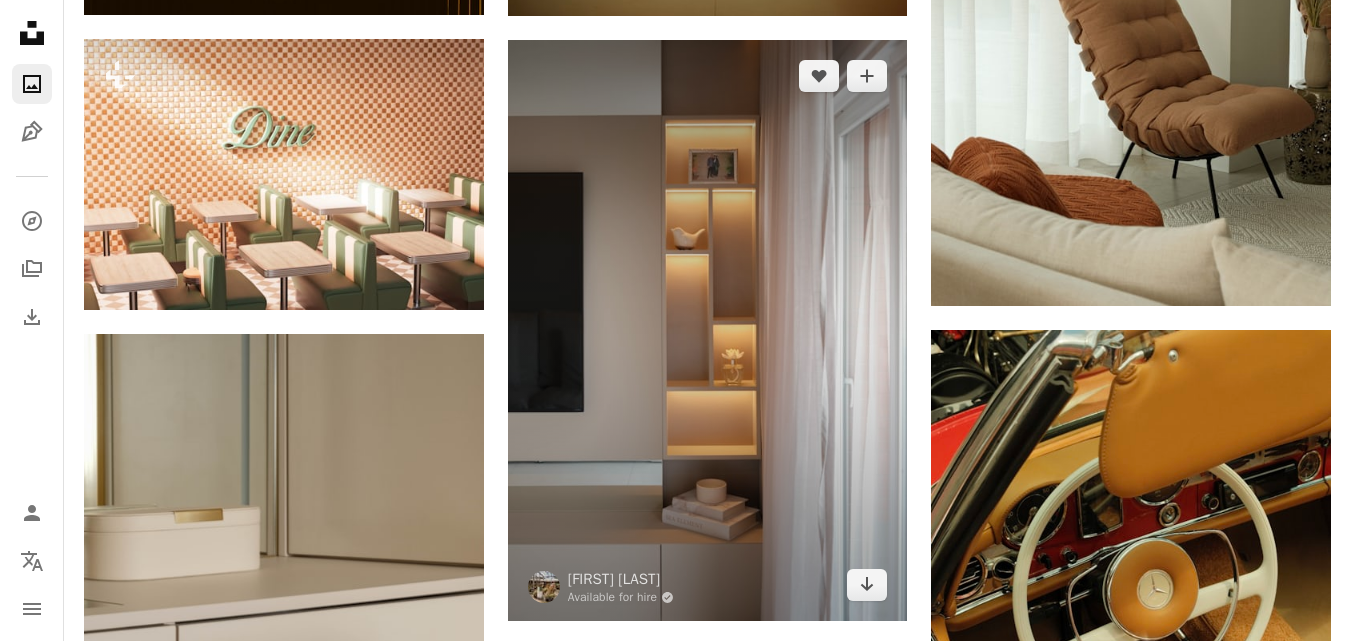 click at bounding box center [708, 331] 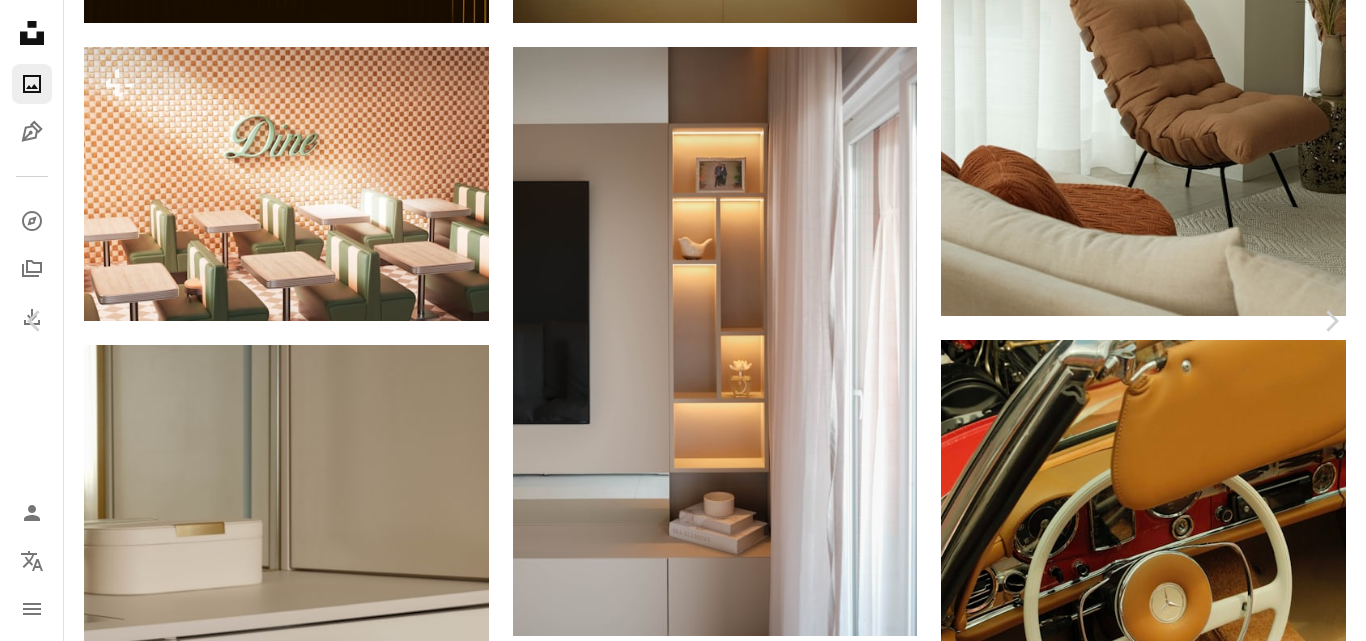 click on "Chevron down" 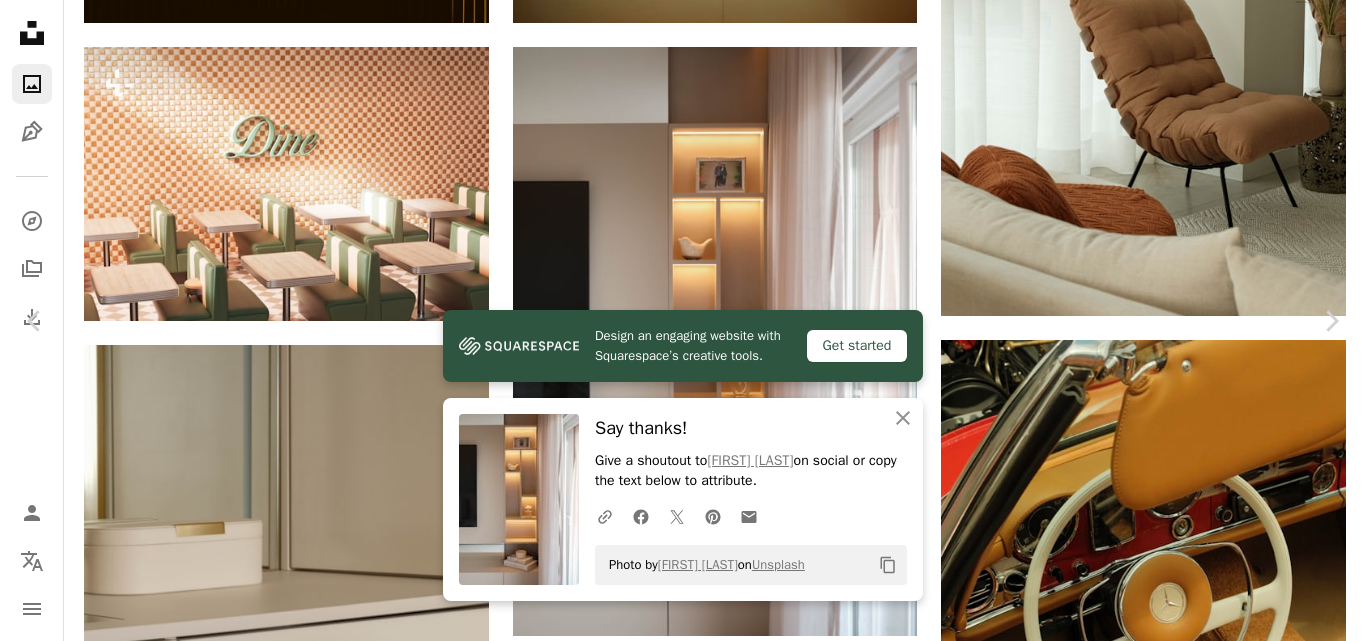 click on "An X shape Chevron left Chevron right Design an engaging website with Squarespace’s creative tools. Get started An X shape Close Say thanks! Give a shoutout to  [FIRST] [LAST]  on social or copy the text below to attribute. A URL sharing icon (chains) Facebook icon X (formerly Twitter) icon Pinterest icon An envelope Photo by  [FIRST] [LAST]  on  Unsplash
Copy content [FIRST] [LAST] Available for hire A checkmark inside of a circle A heart A plus sign Download free Chevron down Zoom in Views 245,226 Downloads 898 Featured in Architecture & Interiors A forward-right arrow Share Info icon Info More Actions Fotografia de Arquitetura & Interiores Arquiteta Natalia [LAST] A map marker Farroupilha, RS, [COUNTRY] Calendar outlined Published  3 weeks ago Camera FUJIFILM, X-T30 II Safety Free to use under the  Unsplash License texture book living room light cozy sleeping girl decor living sol sala cortina luz fotografia interior design furniture bookshelf shelf closet indoors brasil Free images  |   ↗" at bounding box center (683, 3610) 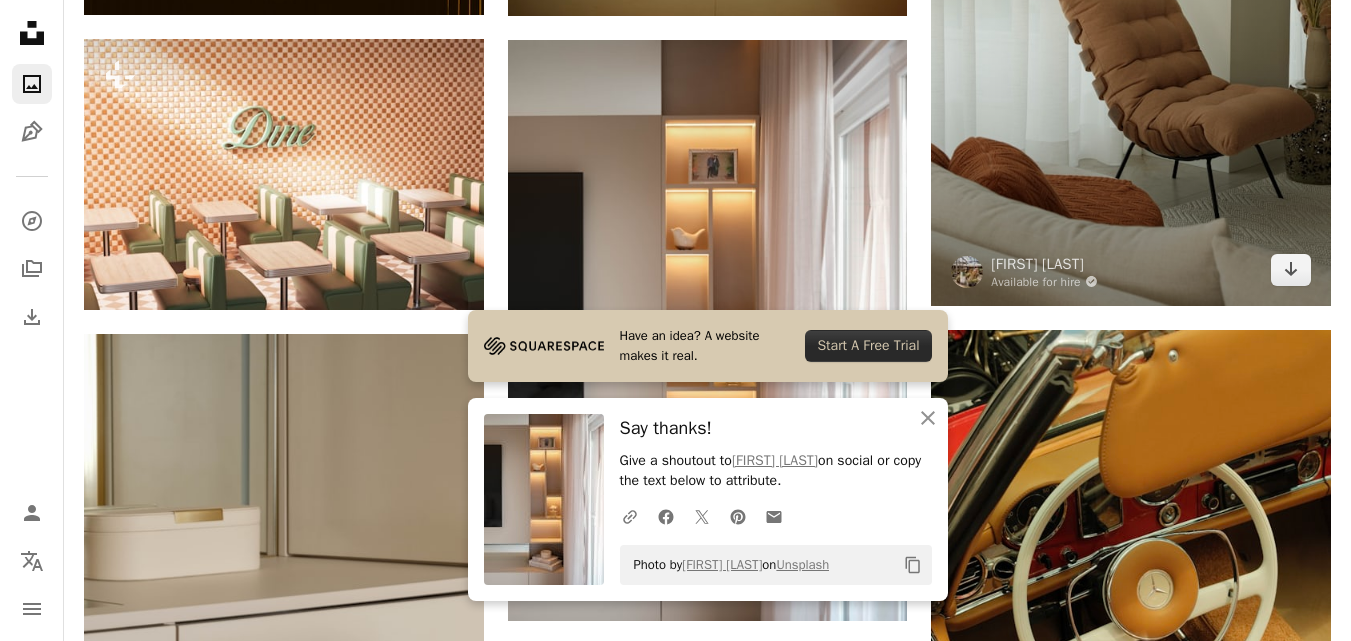 click at bounding box center [1131, 5] 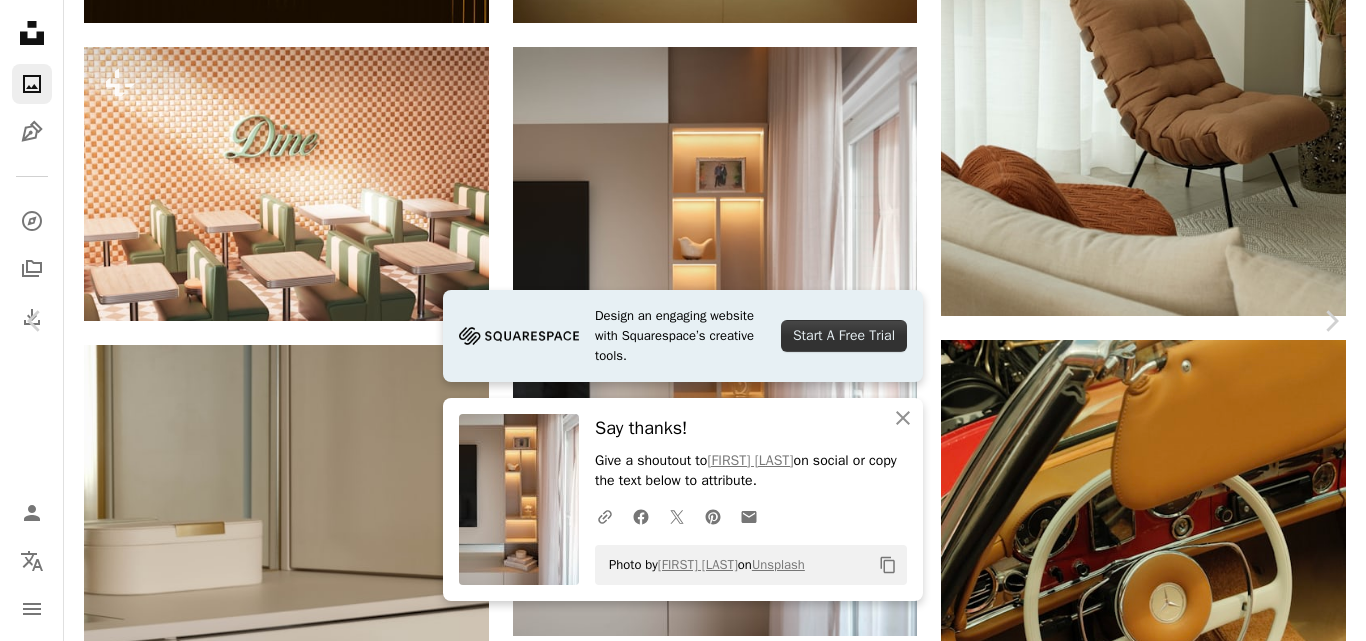 click on "Chevron down" 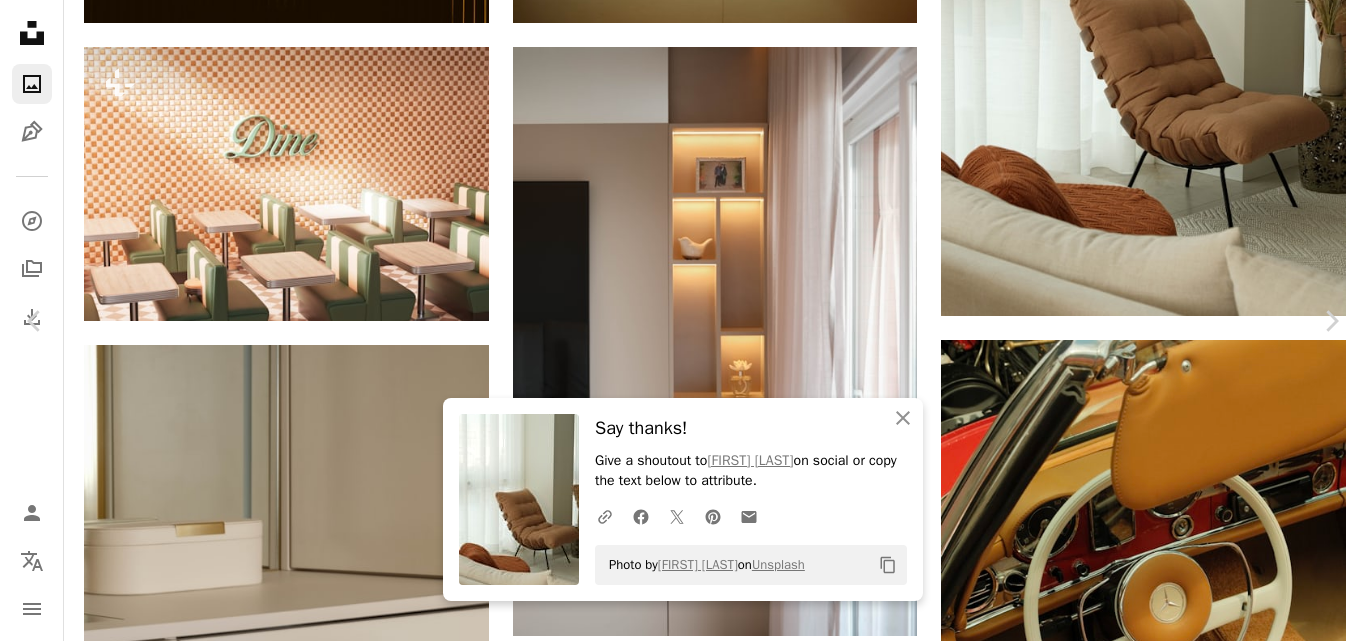 click on "An X shape Chevron left Chevron right An X shape Close Say thanks! Give a shoutout to  [FIRST] [LAST]  on social or copy the text below to attribute. A URL sharing icon (chains) Facebook icon X (formerly Twitter) icon Pinterest icon An envelope Photo by  [FIRST] [LAST]  on  Unsplash
Copy content [FIRST] [LAST] Available for hire A checkmark inside of a circle A heart A plus sign Download free Chevron down Zoom in Views 226,625 Downloads 766 A forward-right arrow Share Info icon Info More Actions Calendar outlined Published  1 week ago Camera FUJIFILM, X-T30 II Safety Free to use under the  Unsplash License texture architecture interior design home living room light chair cozy modern warm decor living armchair sala luz fotografia arquitetura furniture chaise Creative Commons images Browse premium related images on iStock  |  Save 20% with code UNSPLASH20 View more on iStock  ↗ Related images A heart A plus sign The Prototype Available for hire A checkmark inside of a circle Arrow pointing down" at bounding box center (683, 3610) 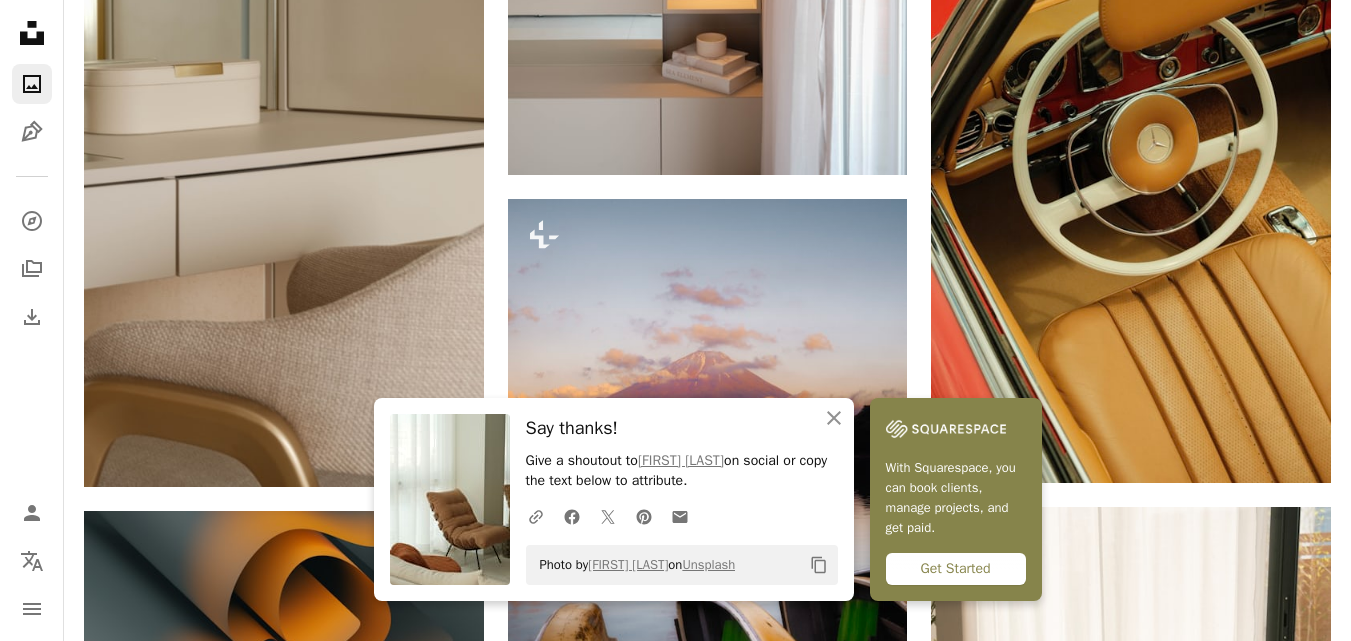 scroll, scrollTop: 1565, scrollLeft: 0, axis: vertical 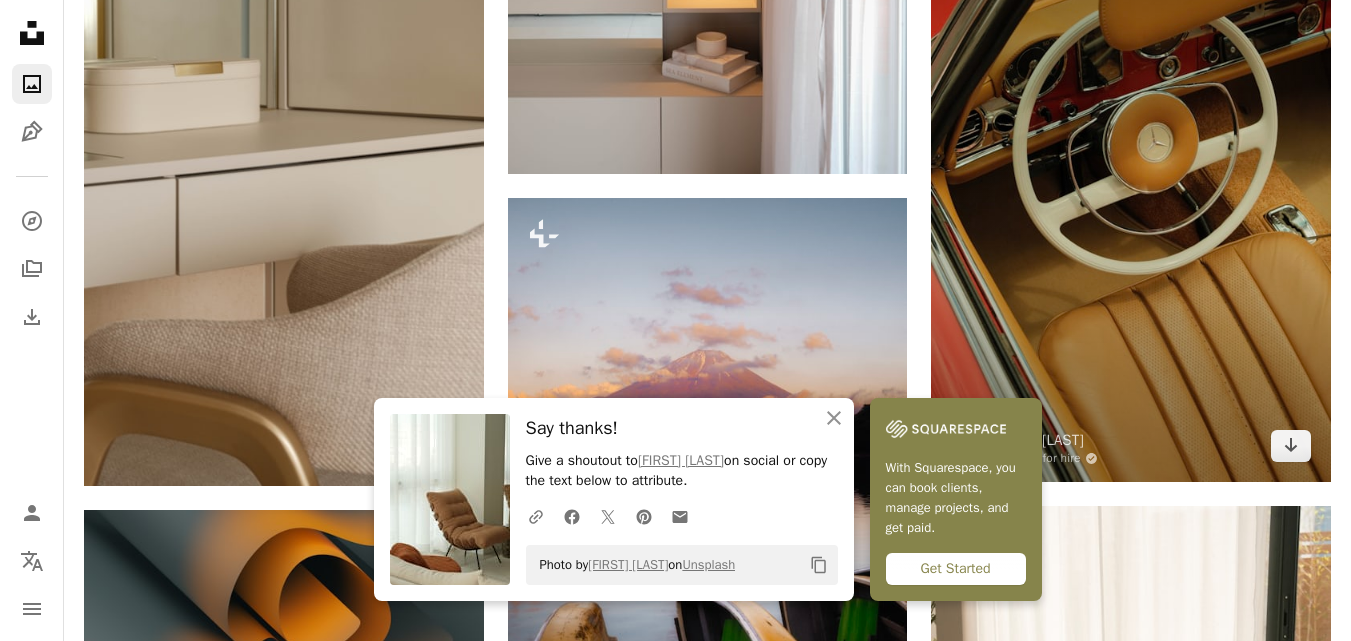 click at bounding box center [1131, 182] 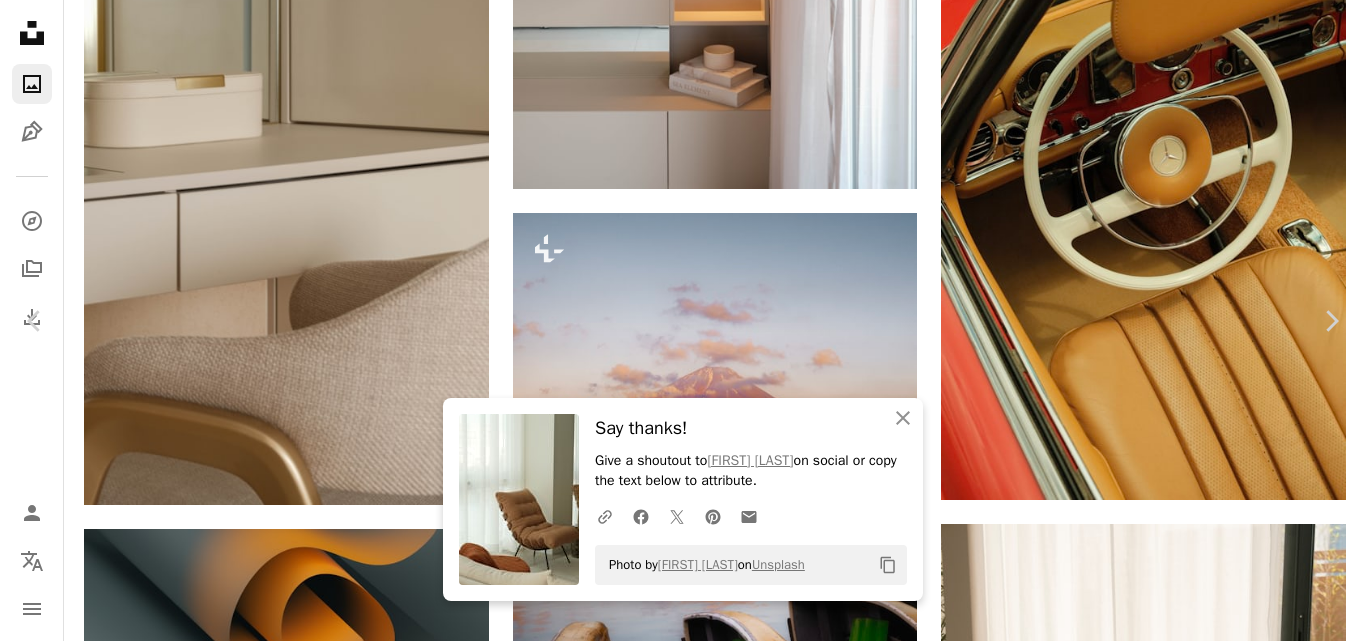 click on "Chevron down" 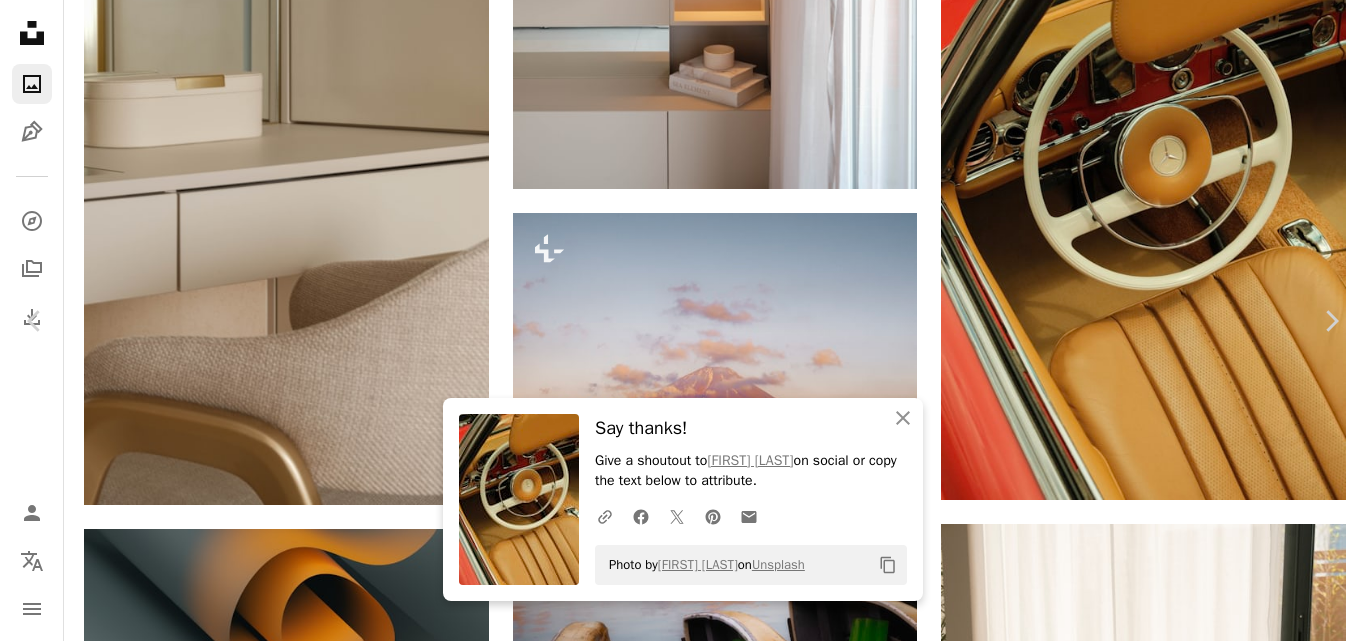 click on "An X shape Chevron left Chevron right An X shape Close Say thanks! Give a shoutout to  [FIRST] [LAST]  on social or copy the text below to attribute. A URL sharing icon (chains) Facebook icon X (formerly Twitter) icon Pinterest icon An envelope Photo by  [FIRST] [LAST]  on  Unsplash
Copy content [FIRST] [LAST] Available for hire A checkmark inside of a circle A heart A plus sign Download free Chevron down Zoom in Views 184,801 Downloads 719 A forward-right arrow Share Info icon Info More Actions Calendar outlined Published  1 week ago Camera FUJIFILM, X-T3 Safety Free to use under the  Unsplash License car people sport event crowd cool machine speed poland race track fast auto motorsport show expensive vehicle automobile wheel tape Free stock photos Browse premium related images on iStock  |  Save 20% with code UNSPLASH20 View more on iStock  ↗ Related images A heart A plus sign Zuzana [LAST] Available for hire A checkmark inside of a circle Arrow pointing down A heart A plus sign Cj" at bounding box center (683, 3163) 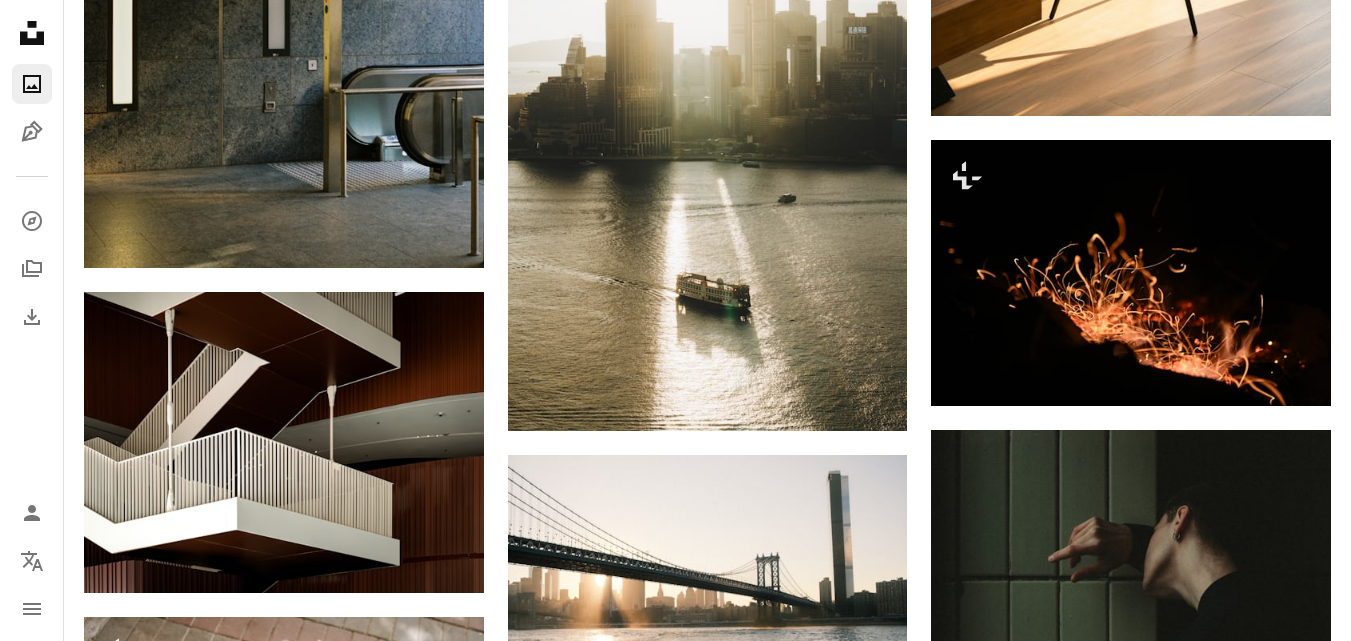 scroll, scrollTop: 2556, scrollLeft: 0, axis: vertical 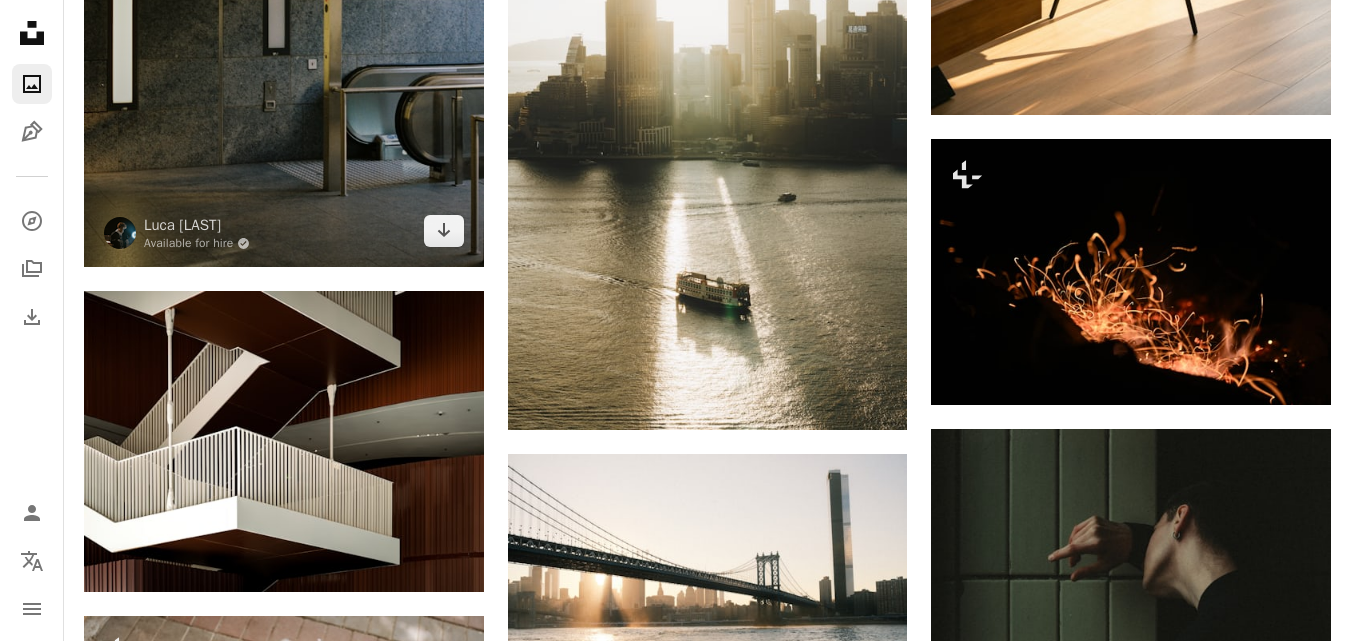 click at bounding box center [284, 18] 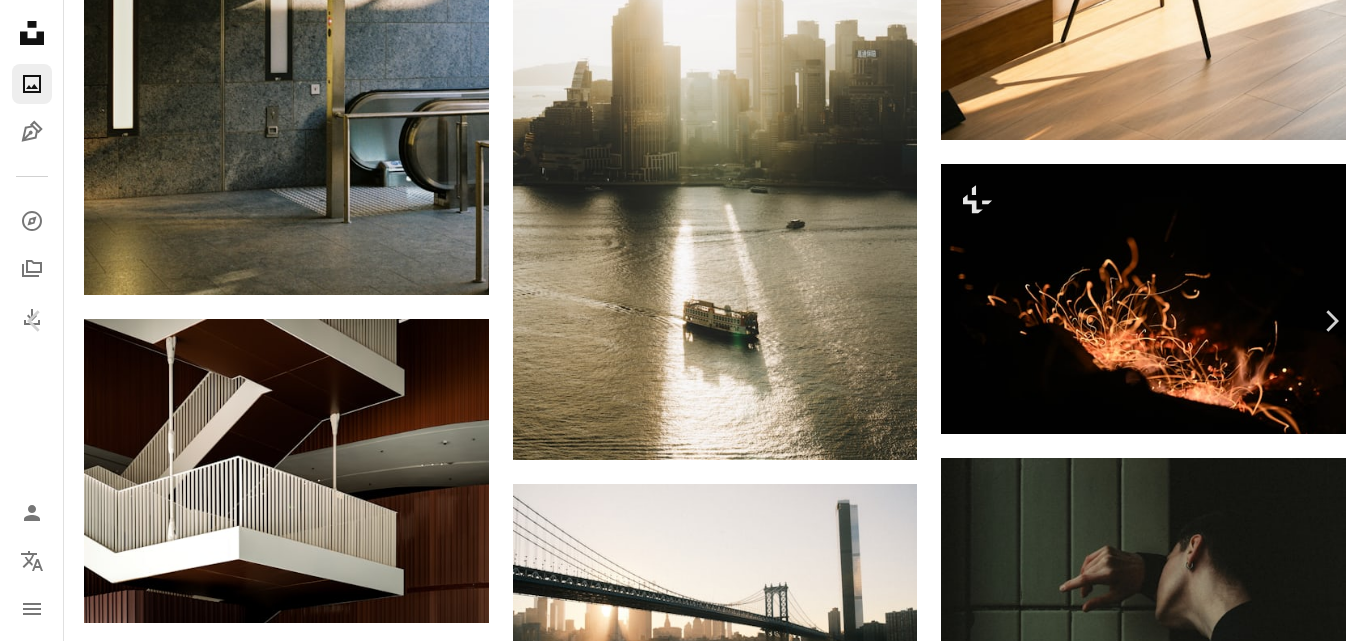 click on "Chevron down" 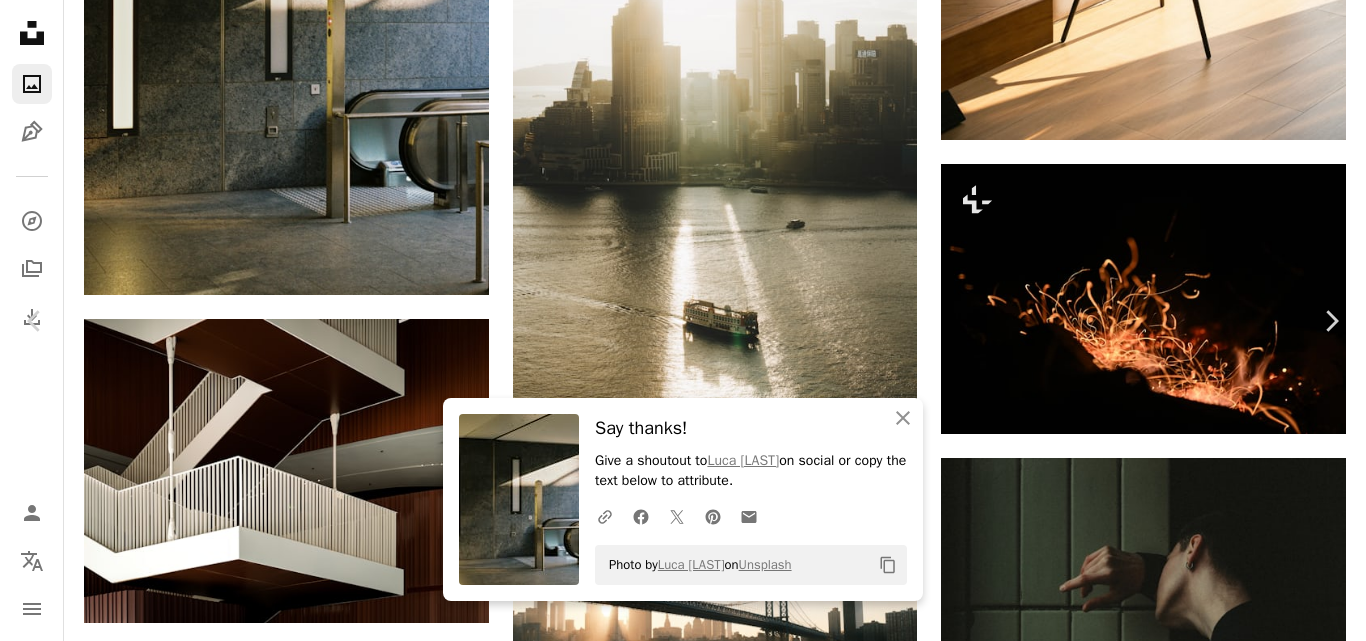 click on "An X shape Chevron left Chevron right An X shape Close Say thanks! Give a shoutout to  [FIRST] [LAST]  on social or copy the text below to attribute. A URL sharing icon (chains) Facebook icon X (formerly Twitter) icon Pinterest icon An envelope Photo by  [FIRST] [LAST]  on  Unsplash
Copy content [FIRST] [LAST] Available for hire A checkmark inside of a circle A heart A plus sign Download free Chevron down Zoom in Views 136,974 Downloads 338 Featured in Street Photography A forward-right arrow Share Info icon Info More Actions A map marker [CITY], [COUNTRY] Calendar outlined Published  7 days ago Safety Free to use under the  Unsplash License street photography interior design lighting door berlin floor flooring bathtub indoors deutschland bathing tub Creative Commons images Browse premium related images on iStock  |  Save 20% with code UNSPLASH20 View more on iStock  ↗ Related images A heart A plus sign szm 4 Arrow pointing down A heart A plus sign Thanos [LAST] Available for hire Arrow pointing down For" at bounding box center (683, 3982) 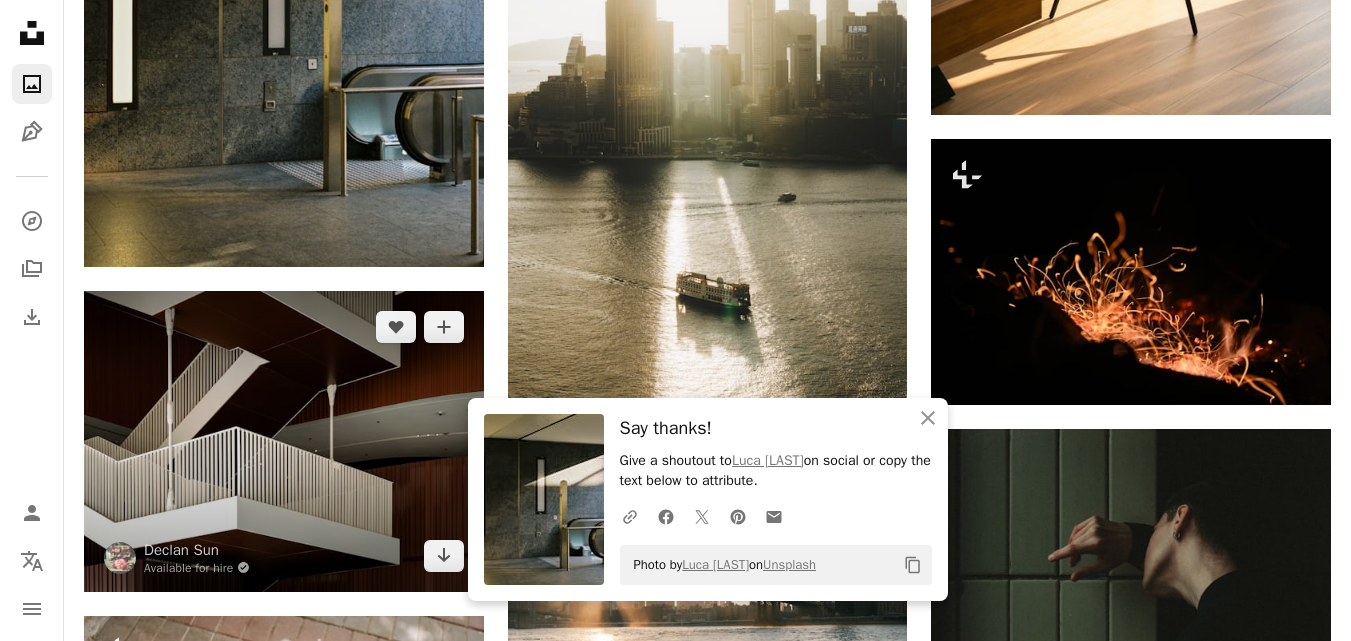 click at bounding box center [284, 441] 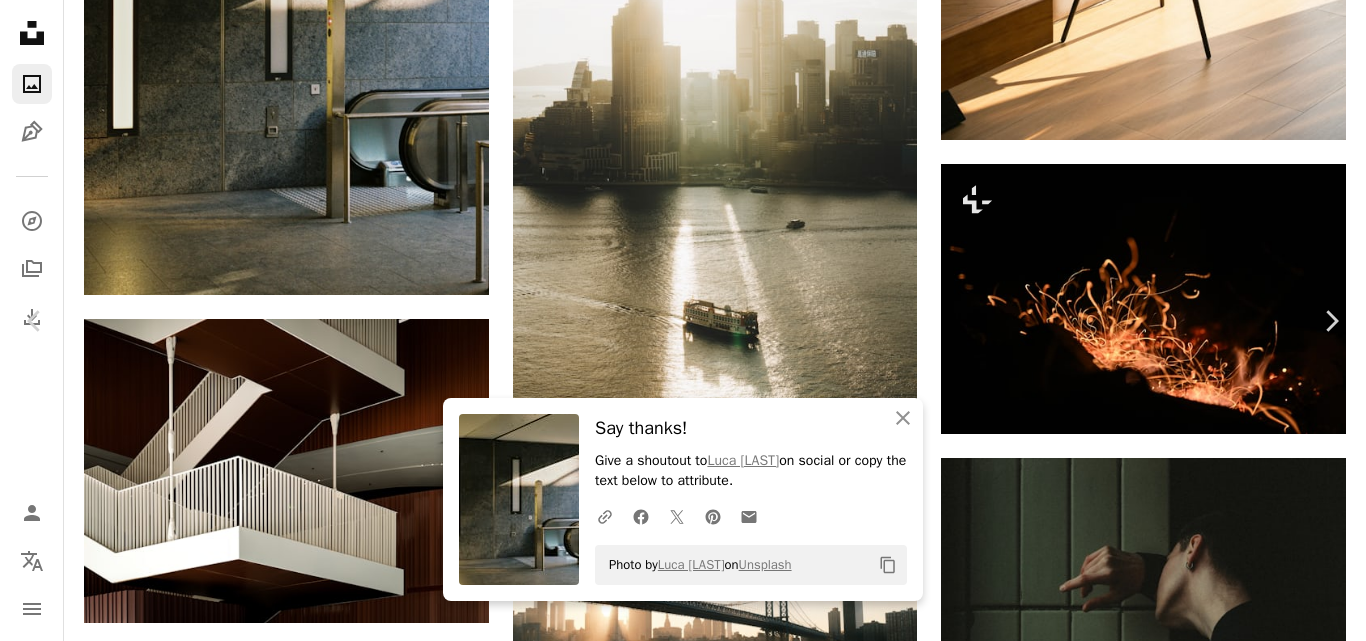 click on "Chevron down" 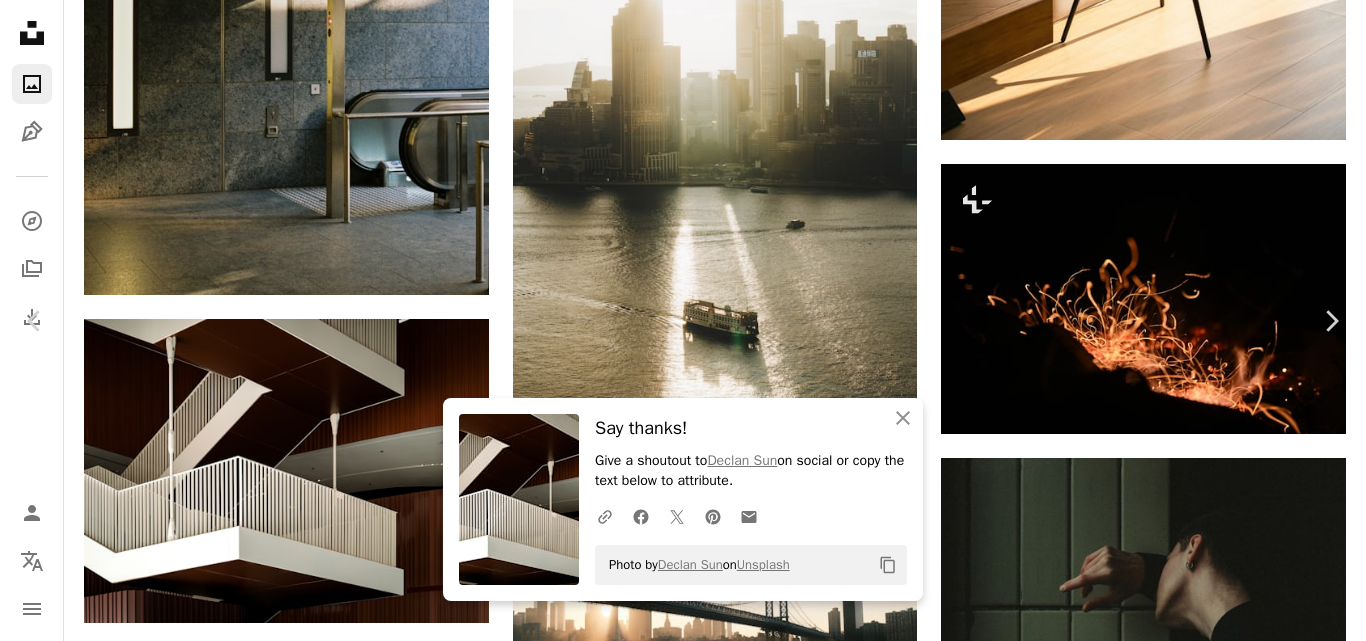 click on "An X shape Chevron left Chevron right An X shape Close Say thanks! Give a shoutout to  [FIRST] [LAST]  on social or copy the text below to attribute. A URL sharing icon (chains) Facebook icon X (formerly Twitter) icon Pinterest icon An envelope Photo by  [FIRST] [LAST]  on  Unsplash
Copy content [FIRST] [LAST] Available for hire A checkmark inside of a circle A heart A plus sign Download free Chevron down Zoom in Views 117,515 Downloads 482 Featured in Architecture & Interiors A forward-right arrow Share Info icon Info More Actions A map marker The West Bund Grand Theatre, Xuhui, [CITY], [COUNTRY] Calendar outlined Published  3 days ago Camera SONY, ILCE-7RM5 Safety Free to use under the  Unsplash License business building architecture interior white indoor brown line staircase stair house interior design furniture wood china shanghai housing indoors crib handrail Creative Commons images Browse premium related images on iStock  |  Save 20% with code UNSPLASH20 View more on iStock  ↗ Related images A heart A heart" at bounding box center [683, 3982] 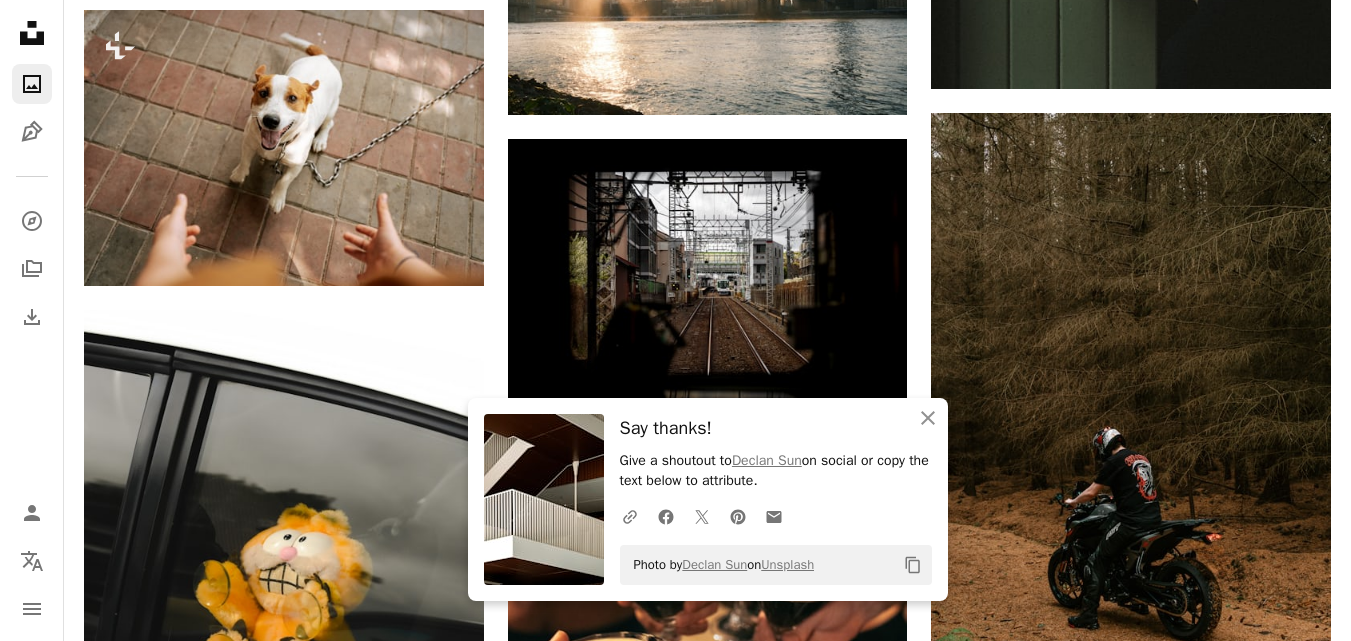scroll, scrollTop: 3339, scrollLeft: 0, axis: vertical 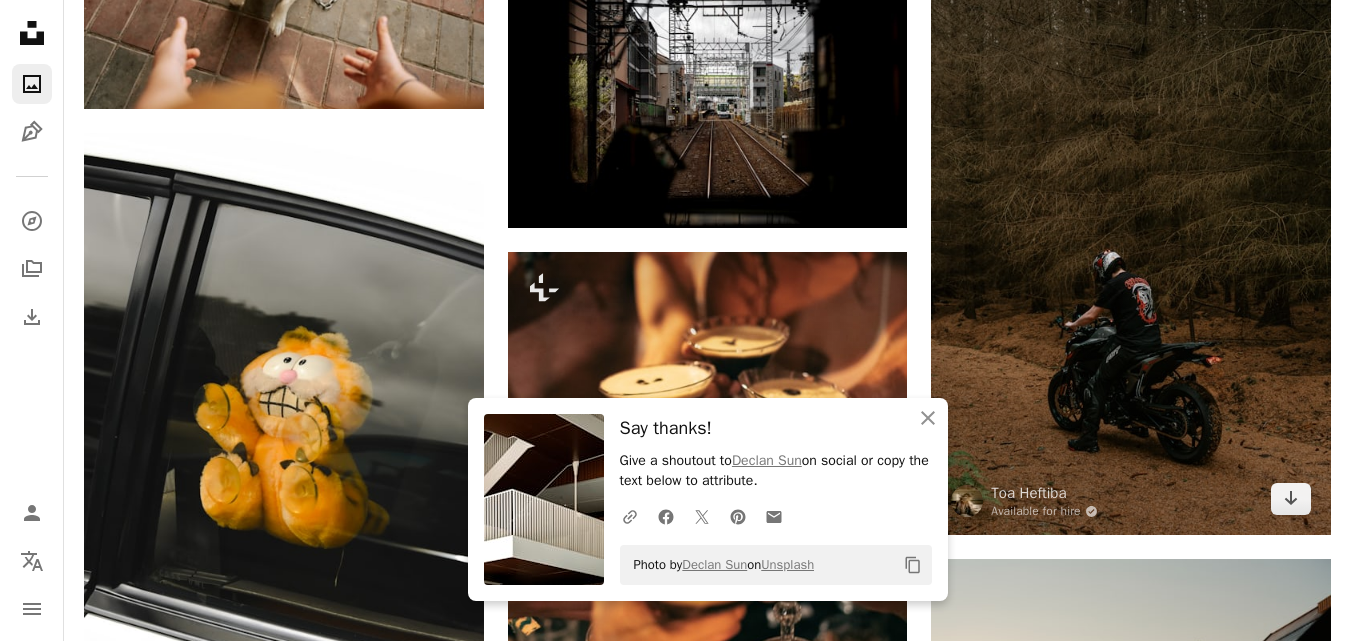 click at bounding box center [1131, 235] 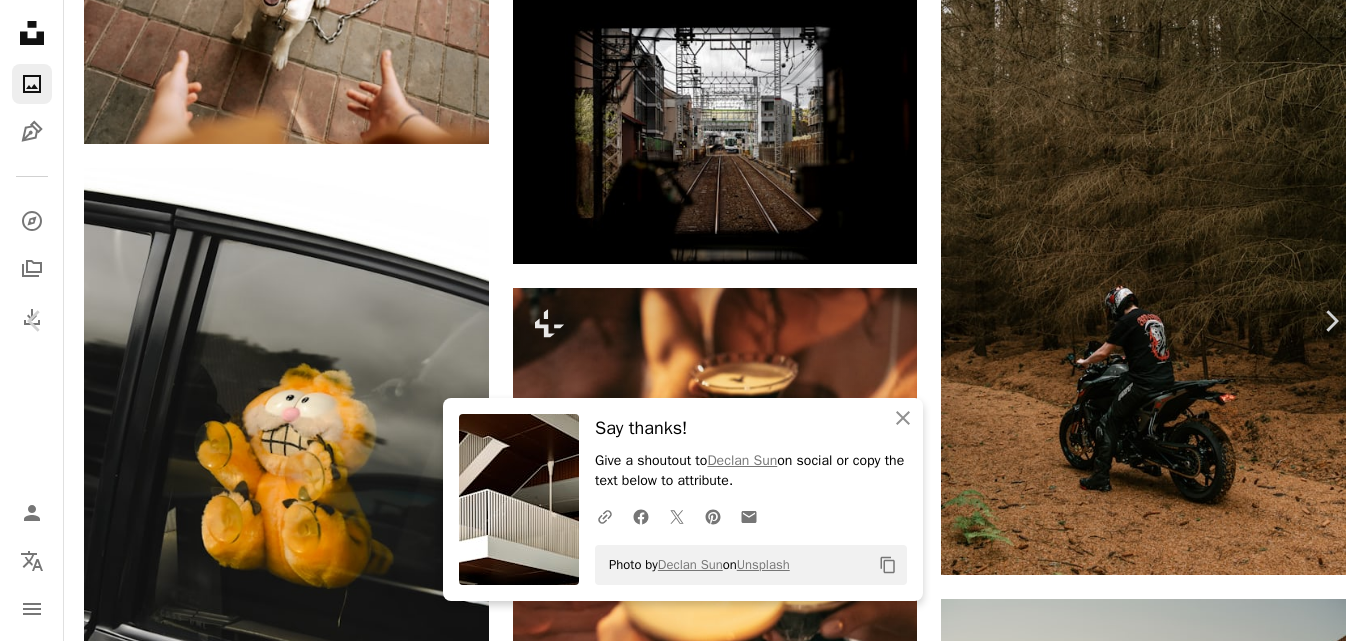 click on "Chevron down" 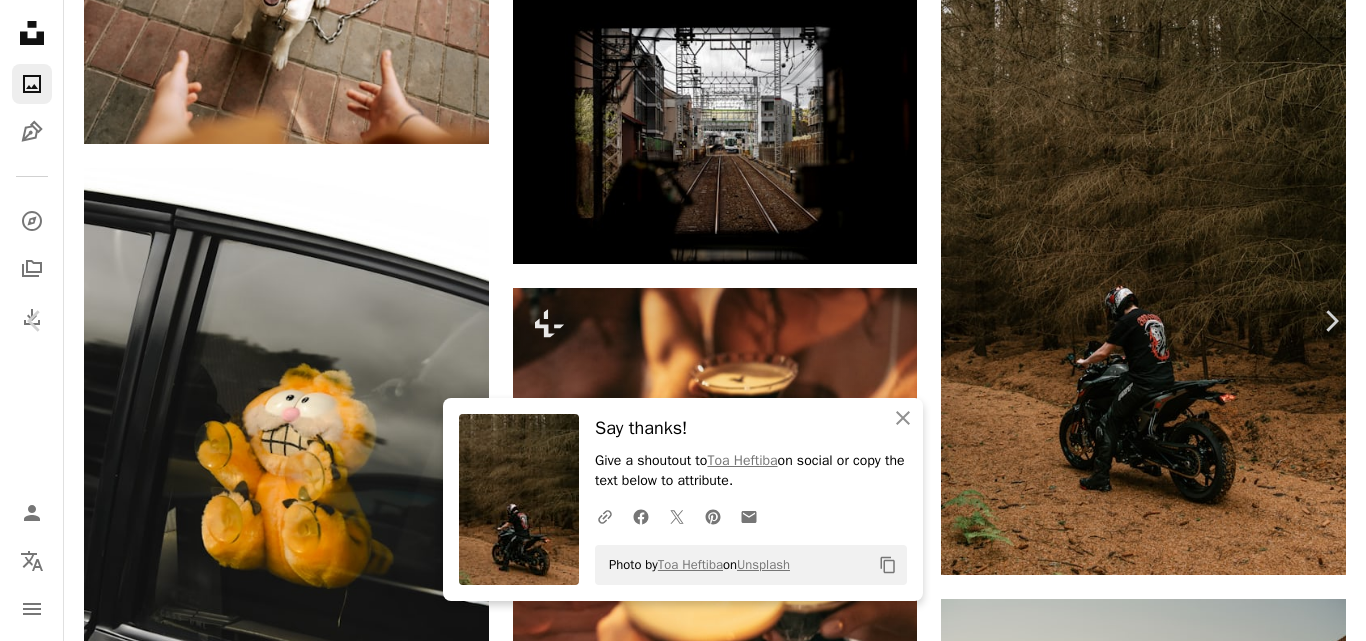 click on "An X shape Chevron left Chevron right An X shape Close Say thanks! Give a shoutout to  [FIRST] [LAST]  on social or copy the text below to attribute. A URL sharing icon (chains) Facebook icon X (formerly Twitter) icon Pinterest icon An envelope Photo by  [FIRST] [LAST]  on  Unsplash
Copy content [FIRST] [LAST] Available for hire A checkmark inside of a circle A heart A plus sign Download free Chevron down Zoom in Views 99,447 Downloads 393 A forward-right arrow Share Info icon Info More Actions Calendar outlined Published  3 days ago Camera SONY, ILCE-6300 Safety Free to use under the  Unsplash License Browse premium related images on iStock  |  Save 20% with code UNSPLASH20 View more on iStock  ↗ Related images A heart A plus sign Babin [LAST] Available for hire A checkmark inside of a circle Arrow pointing down Plus sign for Unsplash+ A heart A plus sign Toa [LAST] For  Unsplash+ A lock Download A heart A plus sign Rohit [LAST] Available for hire A checkmark inside of a circle Arrow pointing down For" at bounding box center [683, 3199] 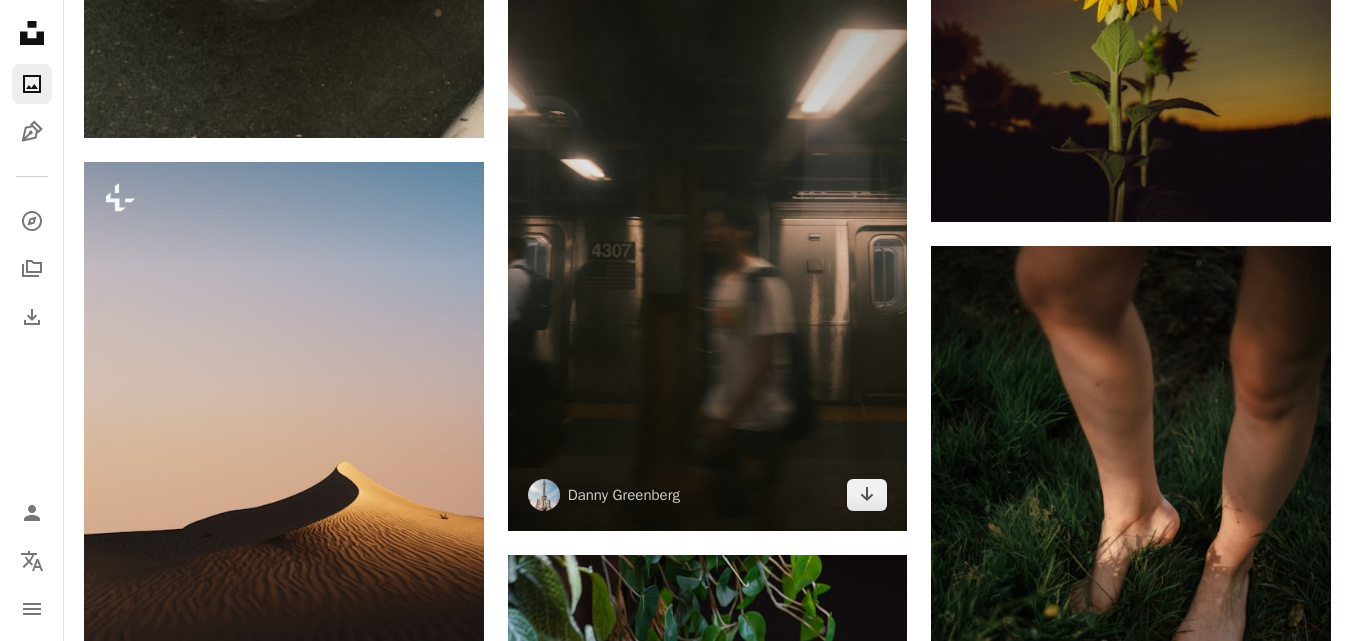scroll, scrollTop: 4877, scrollLeft: 0, axis: vertical 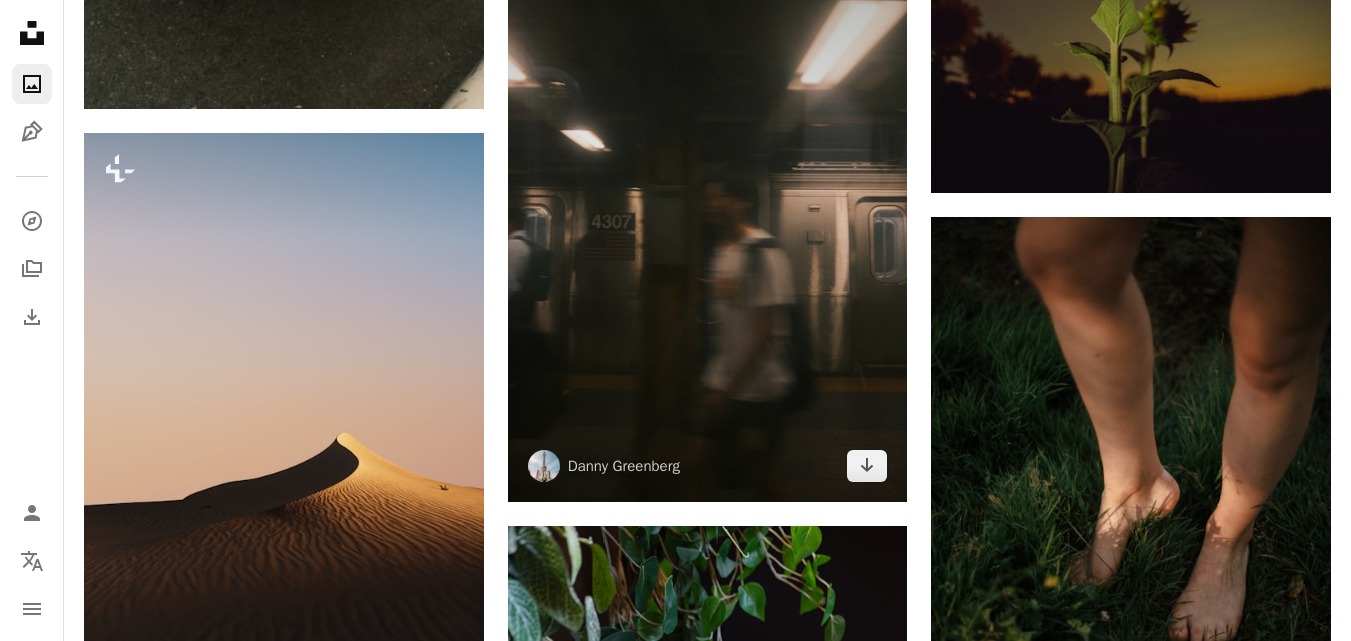 click at bounding box center (708, 203) 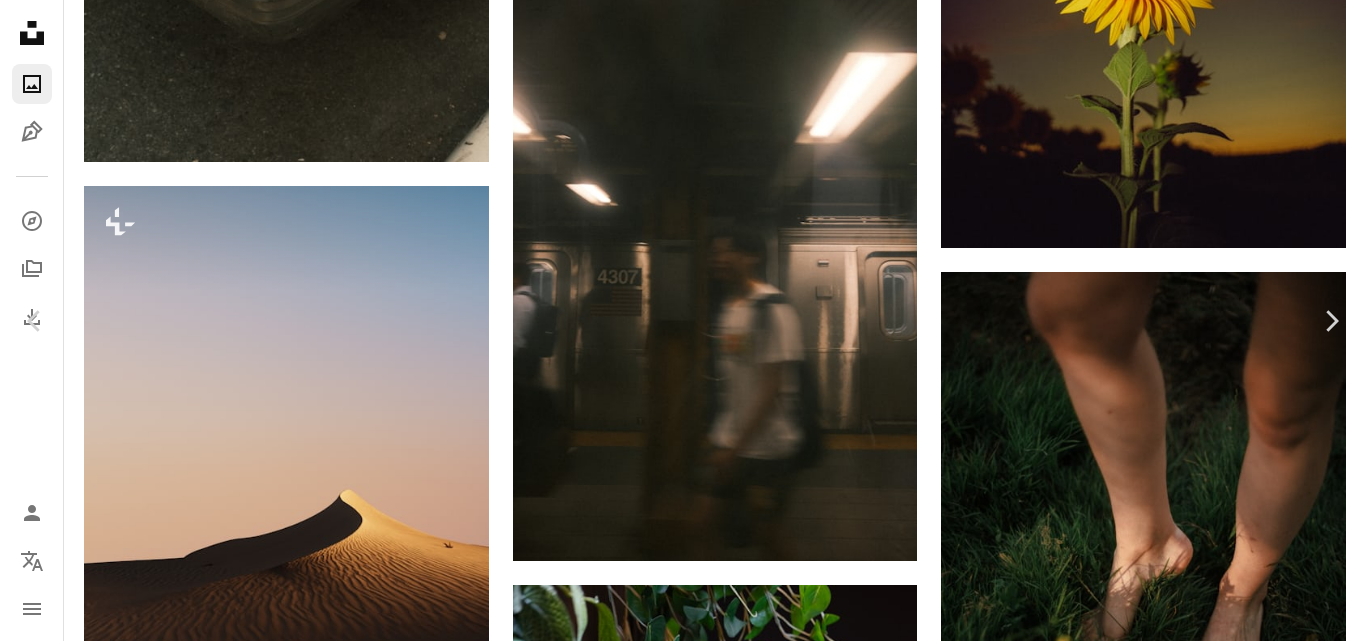 click on "Chevron down" 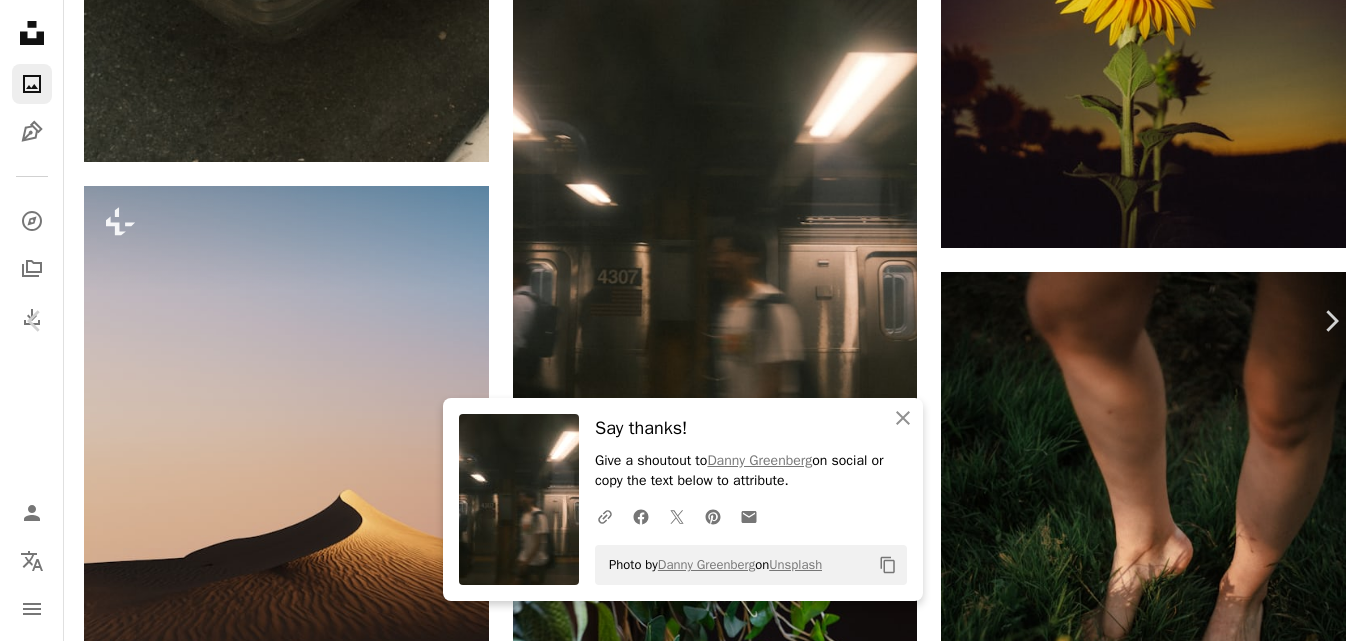 click on "An X shape Chevron left Chevron right An X shape Close Say thanks! Give a shoutout to  [FIRST] [LAST]  on social or copy the text below to attribute. A URL sharing icon (chains) Facebook icon X (formerly Twitter) icon Pinterest icon An envelope Photo by  [FIRST] [LAST]  on  Unsplash
Copy content [FIRST] [LAST] by_danny_g A heart A plus sign Download free Chevron down Zoom in Views 54,708 Downloads 177 Featured in Street Photography A forward-right arrow Share Info icon Info More Actions Calendar outlined Published  6 days ago Camera FUJIFILM, X100V Safety Free to use under the  Unsplash License street photography man human face adult train male vehicle head subway railway train station rail train track terminal Backgrounds Browse premium related images on iStock  |  Save 20% with code UNSPLASH20 View more on iStock  ↗ Related images A heart A plus sign Danny [LAST] Arrow pointing down A heart A plus sign James [LAST] Available for hire A checkmark inside of a circle Arrow pointing down For" at bounding box center (683, 3428) 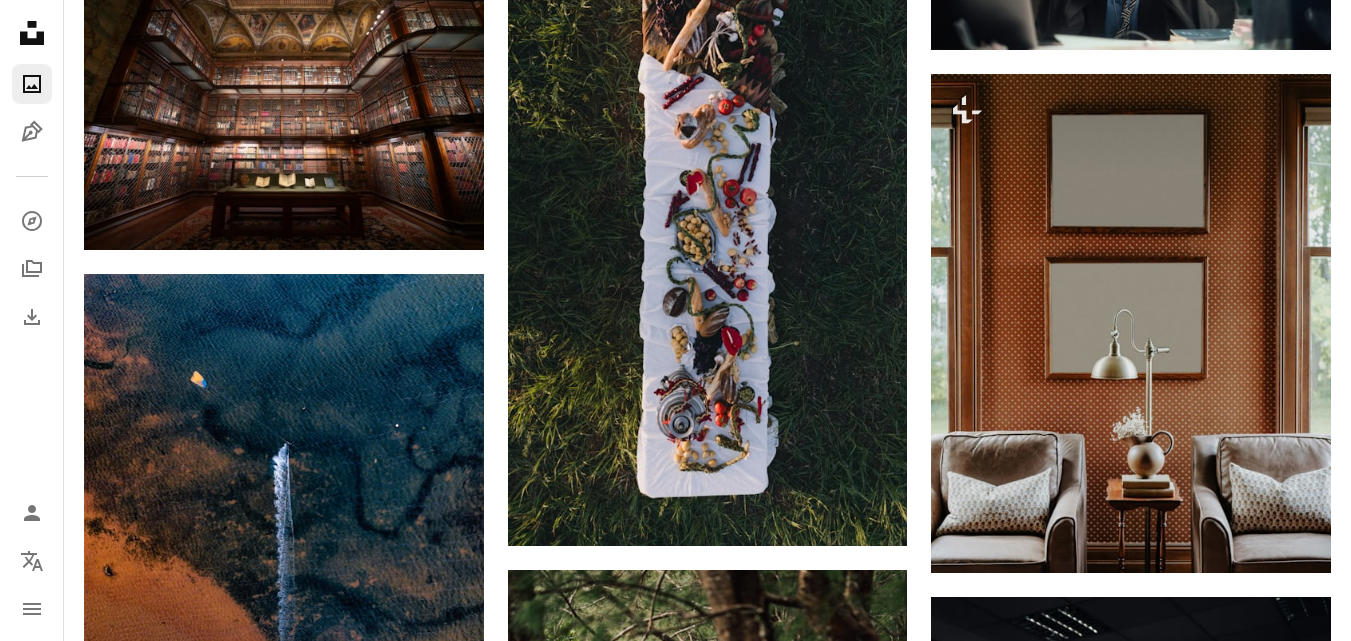 scroll, scrollTop: 6194, scrollLeft: 0, axis: vertical 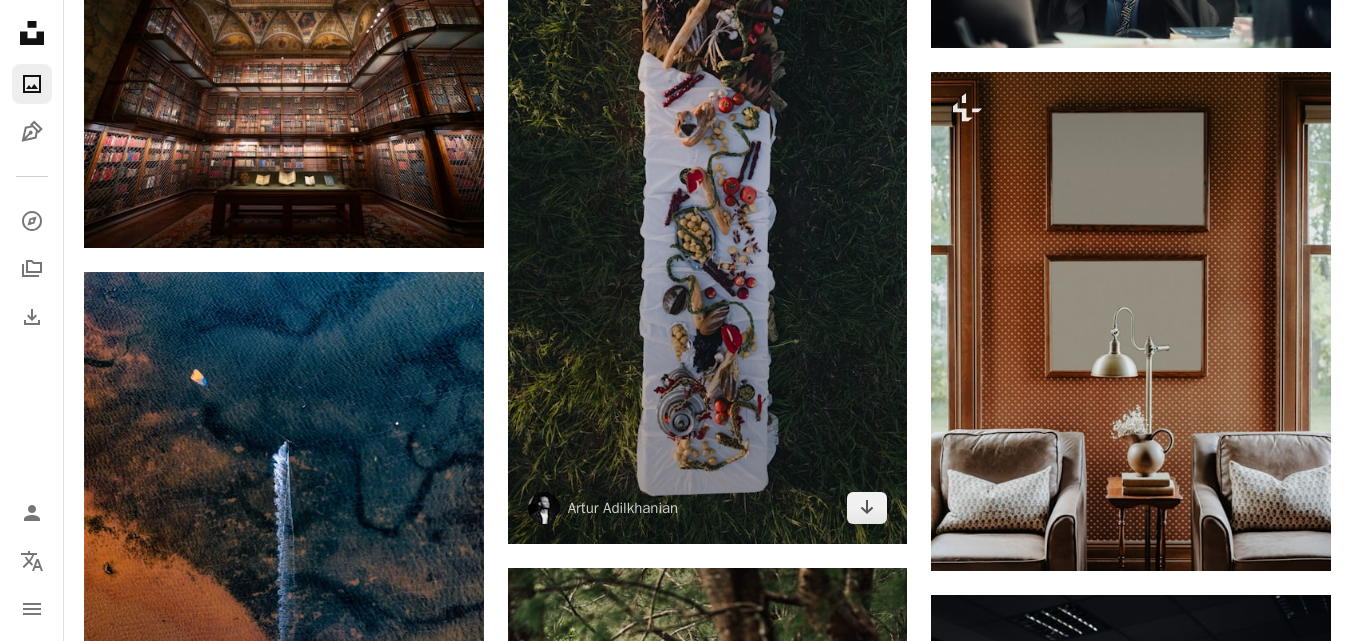 click at bounding box center [708, 188] 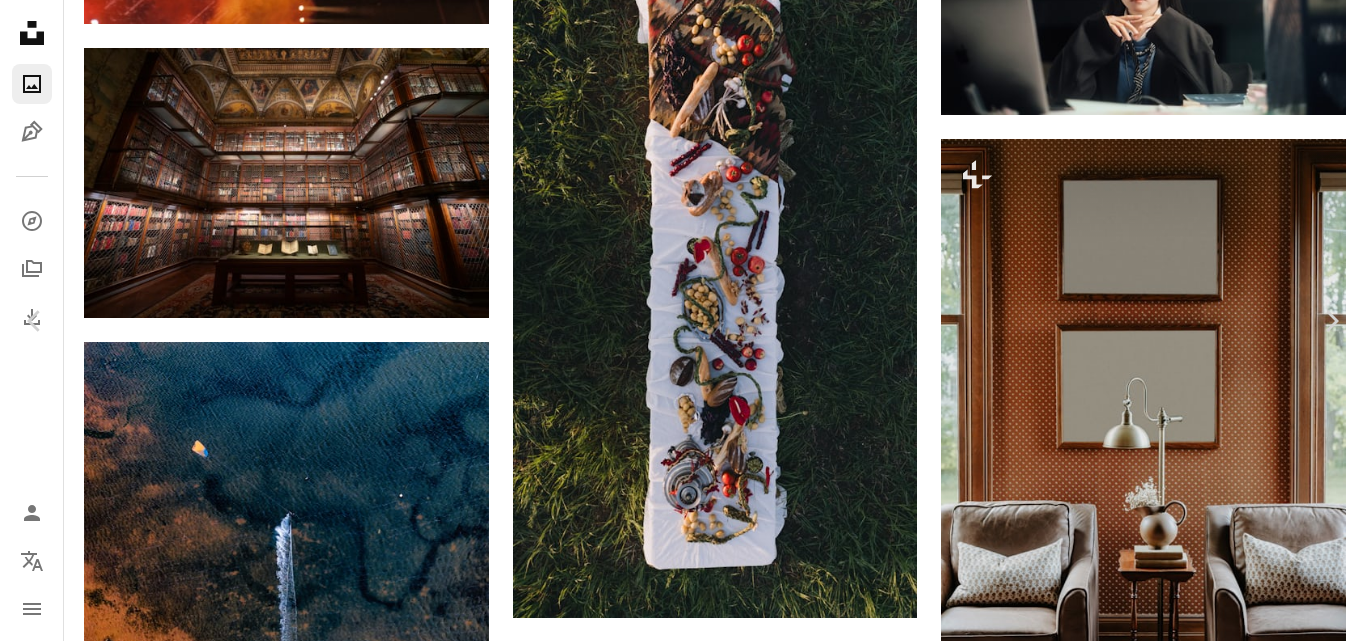 click on "Chevron down" 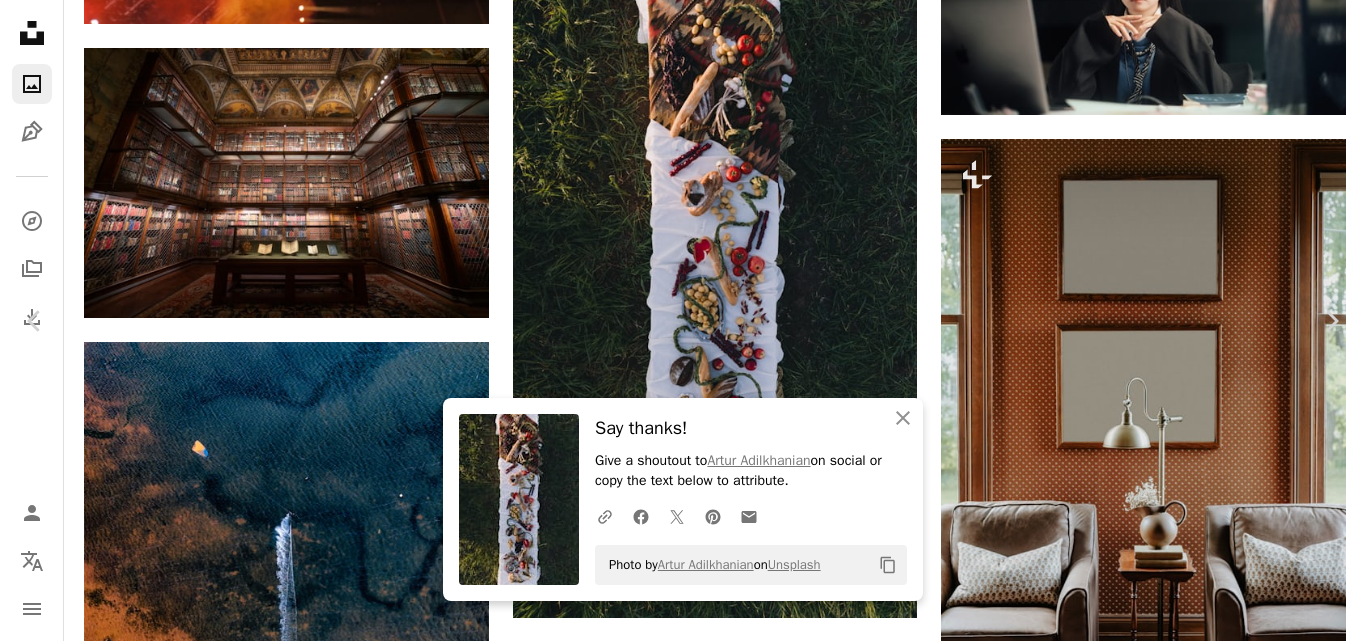 click on "An X shape Chevron left Chevron right An X shape Close Say thanks! Give a shoutout to  [FIRST] [LAST]  on social or copy the text below to attribute. A URL sharing icon (chains) Facebook icon X (formerly Twitter) icon Pinterest icon An envelope Photo by  [FIRST] [LAST]  on  Unsplash
Copy content [FIRST] [LAST] br00m A heart A plus sign Download free Chevron down Zoom in Views 41,505 Downloads 125 A forward-right arrow Share Info icon Info More Actions A map marker Armenia Calendar outlined Published  6 days ago Camera DJI, FC3582 Safety Free to use under the  Unsplash License outdoor wedding table bread celebration picnic countryside decoration authentic flat lay heritage traditional plates cultural table decoration grass cricket dress fun armenia Public domain images Browse premium related images on iStock  |  Save 20% with code UNSPLASH20 View more on iStock  ↗ Related images A heart A plus sign [FIRST] [LAST] Arrow pointing down Plus sign for Unsplash+ A heart A plus sign [FIRST] [LAST]" at bounding box center (683, 3920) 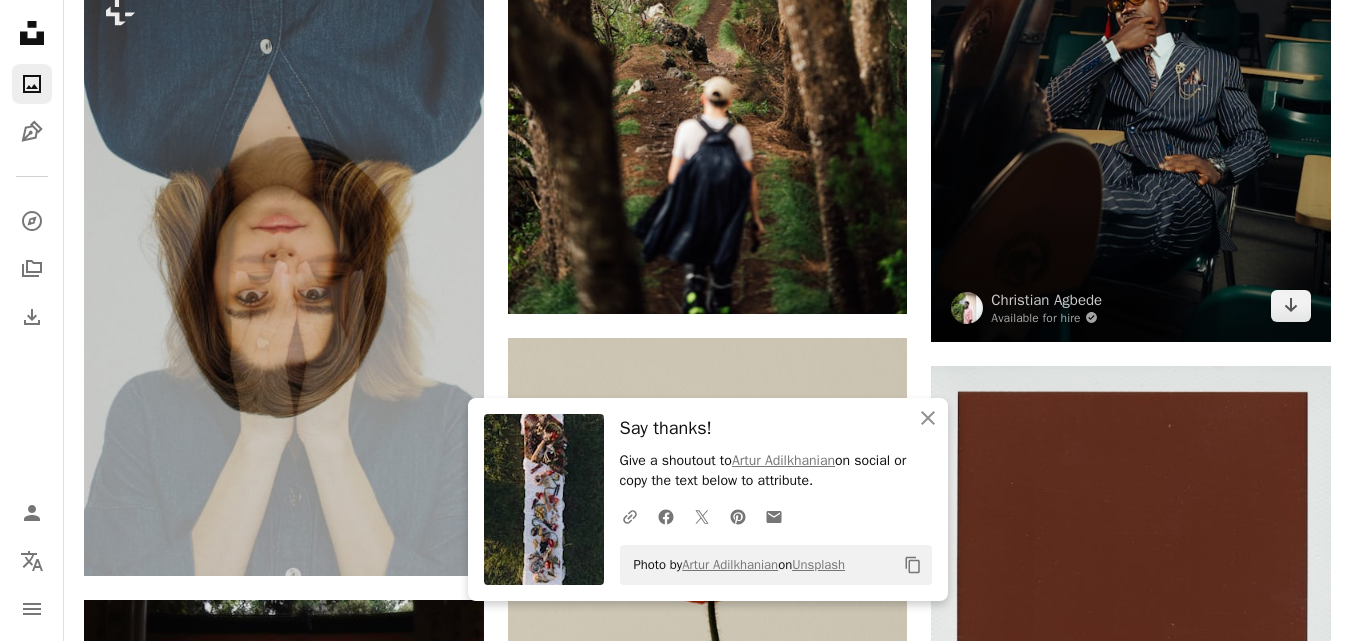 scroll, scrollTop: 7060, scrollLeft: 0, axis: vertical 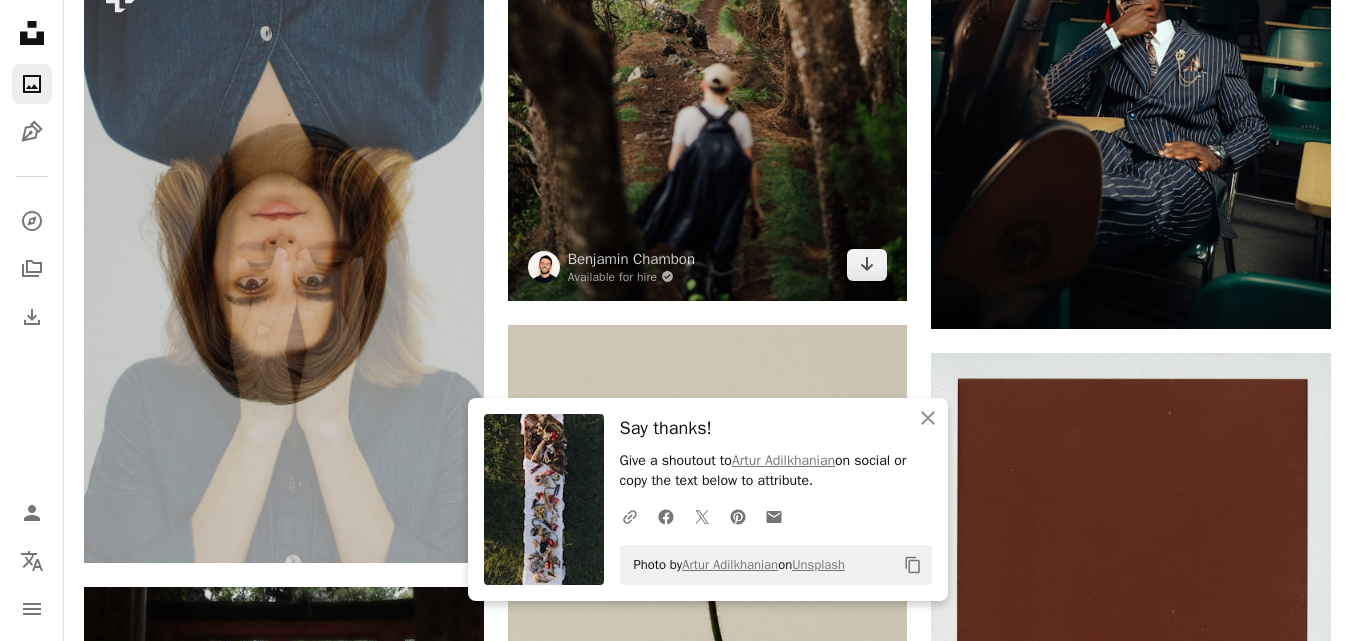 click at bounding box center (708, 2) 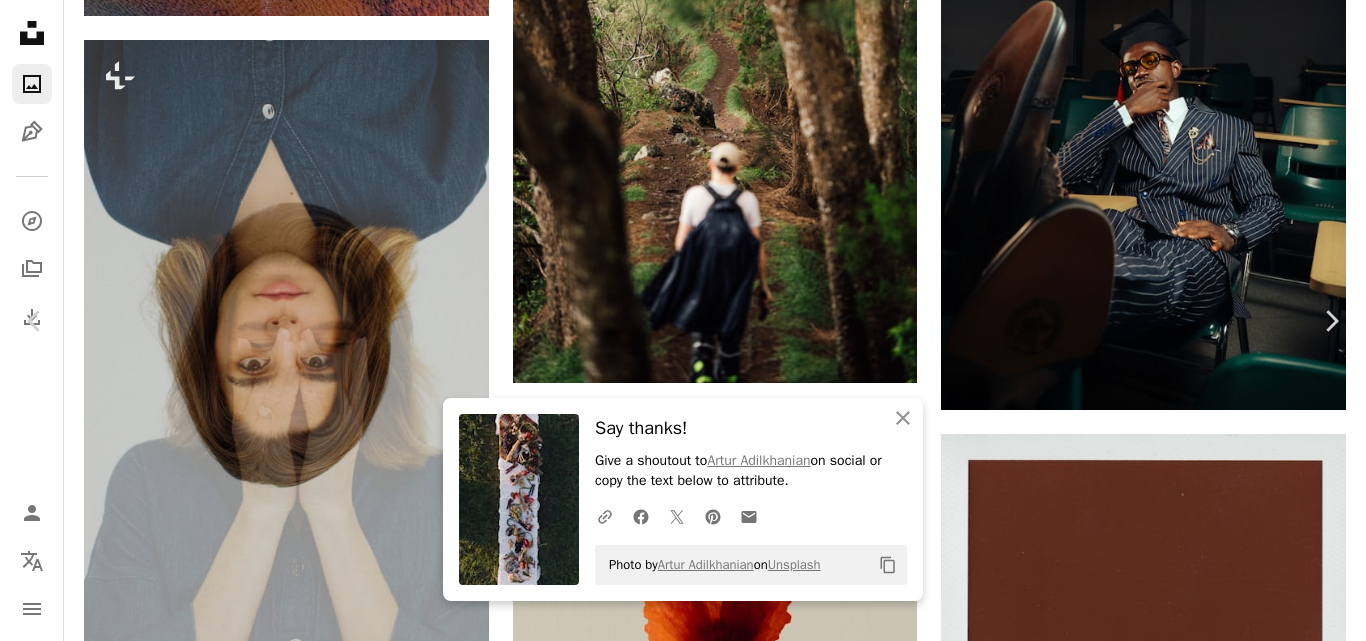 click on "Chevron down" 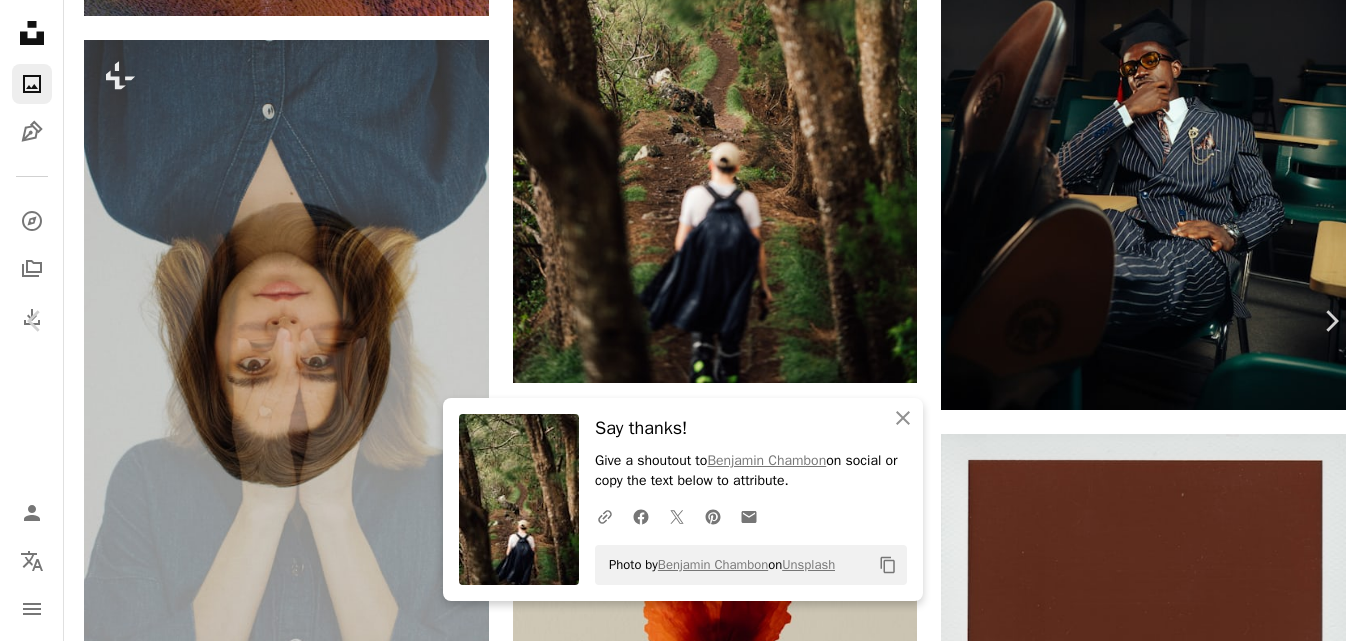 click on "An X shape Chevron left Chevron right An X shape Close Say thanks! Give a shoutout to  [FIRST] [LAST]  on social or copy the text below to attribute. A URL sharing icon (chains) Facebook icon X (formerly Twitter) icon Pinterest icon An envelope Photo by  [FIRST] [LAST]  on  Unsplash
Copy content [FIRST] [LAST] Available for hire A checkmark inside of a circle A heart A plus sign Download free Chevron down Zoom in Views 31,720 Downloads 111 A forward-right arrow Share Info icon Info More Actions Calendar outlined Published  1 day ago Camera SONY, ILCE-7M3 Safety Free to use under the  Unsplash License forest land woman portrait city human fashion photo road green face female adult photography grass street hiking scenery urban jungle Free pictures Browse premium related images on iStock  |  Save 20% with code UNSPLASH20 View more on iStock  ↗ Related images A heart A plus sign Simon [LAST] Arrow pointing down A heart A plus sign Pat [LAST] Available for hire A checkmark inside of a circle" at bounding box center (683, 4918) 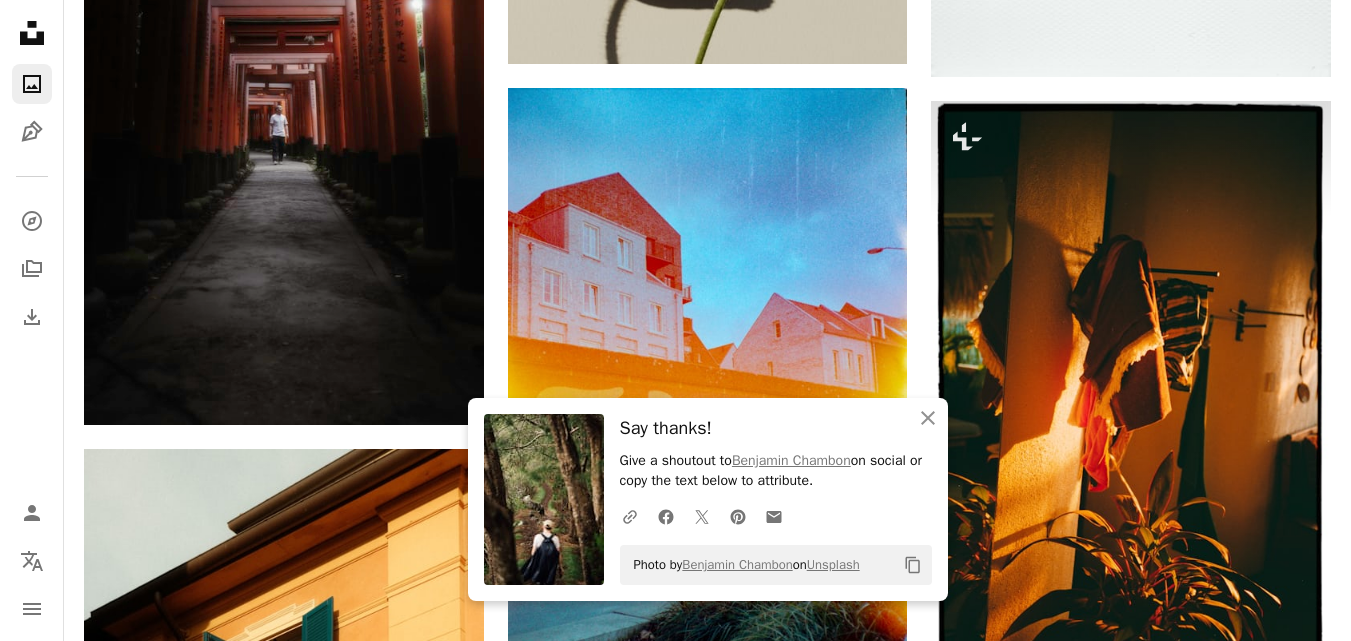 scroll, scrollTop: 7839, scrollLeft: 0, axis: vertical 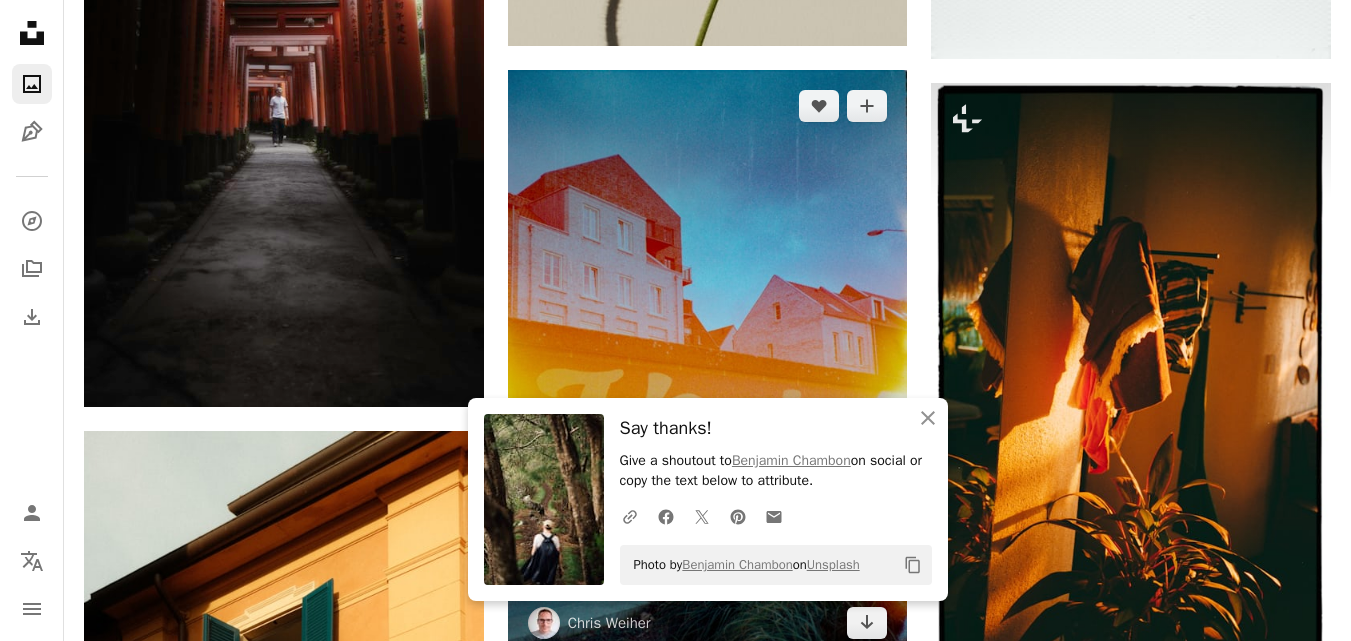 click at bounding box center [708, 364] 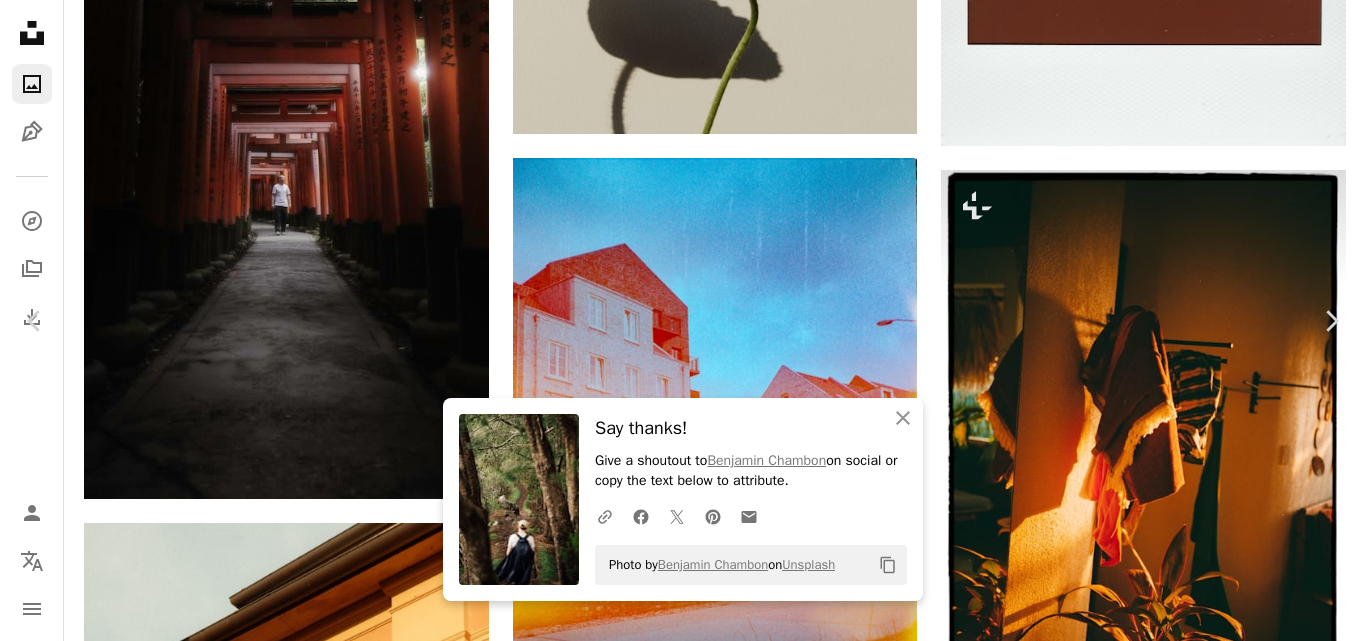 click on "Chevron down" 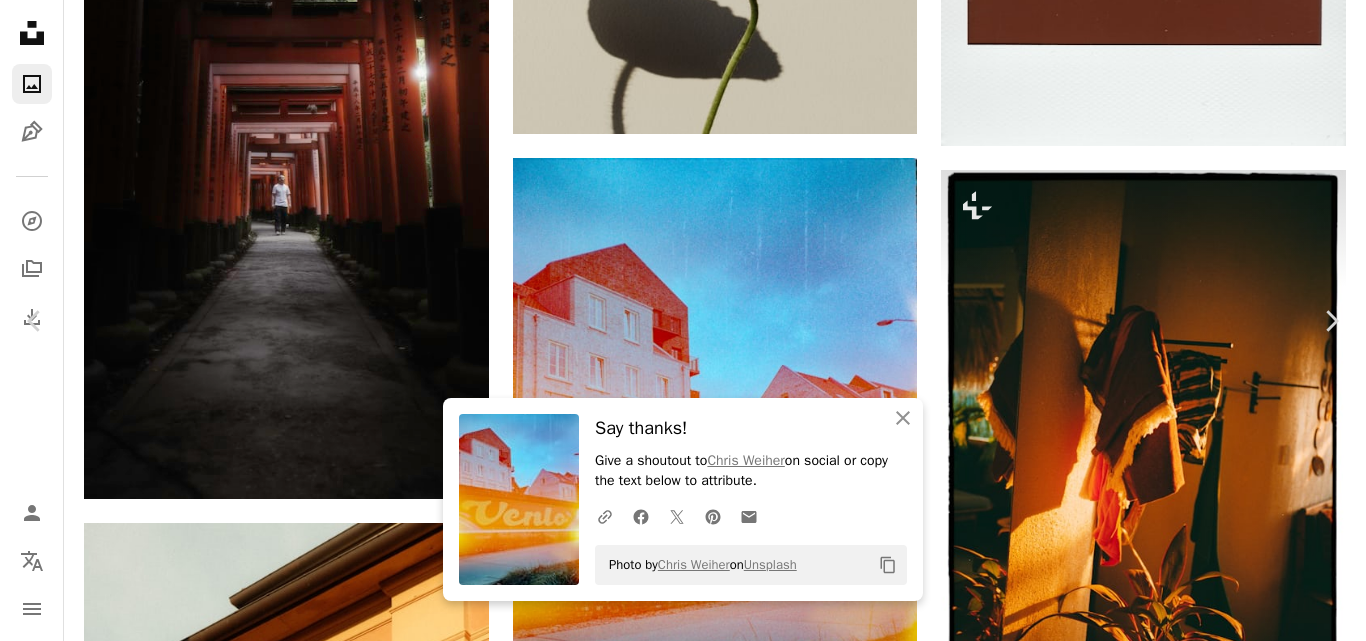 click on "An X shape Chevron left Chevron right An X shape Close Say thanks! Give a shoutout to  [FIRST] [LAST]  on social or copy the text below to attribute. A URL sharing icon (chains) Facebook icon X (formerly Twitter) icon Pinterest icon An envelope Photo by  [FIRST] [LAST]  on  Unsplash
Copy content [FIRST] [LAST] [FIRST] A heart A plus sign Download free Chevron down Zoom in Views 466,271 Downloads 1,656 Featured in Film ,  Street Photography A forward-right arrow Share Info icon Info More Actions A map marker [CITY], [COUNTRY] Calendar outlined Published  7 days ago Camera Plustek, OpticFilm 8300i Safety Free to use under the  Unsplash License street photography film photography film photo analogue photography analog photography shot on film analogue photo analog photo building city house photo road sunrise sun light photography street urban villa HD Wallpapers Browse premium related images on iStock  |  Save 20% with code UNSPLASH20 View more on iStock  ↗ Related images A heart A plus sign A heart" at bounding box center (683, 4139) 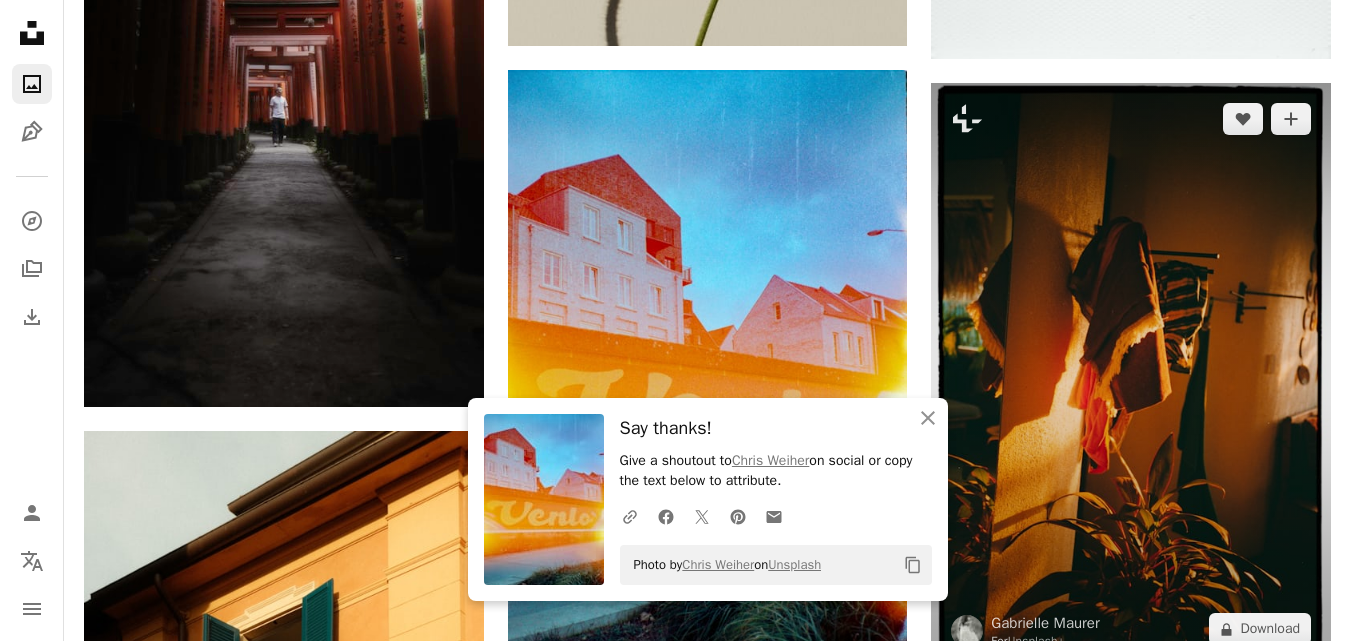 click at bounding box center [1131, 374] 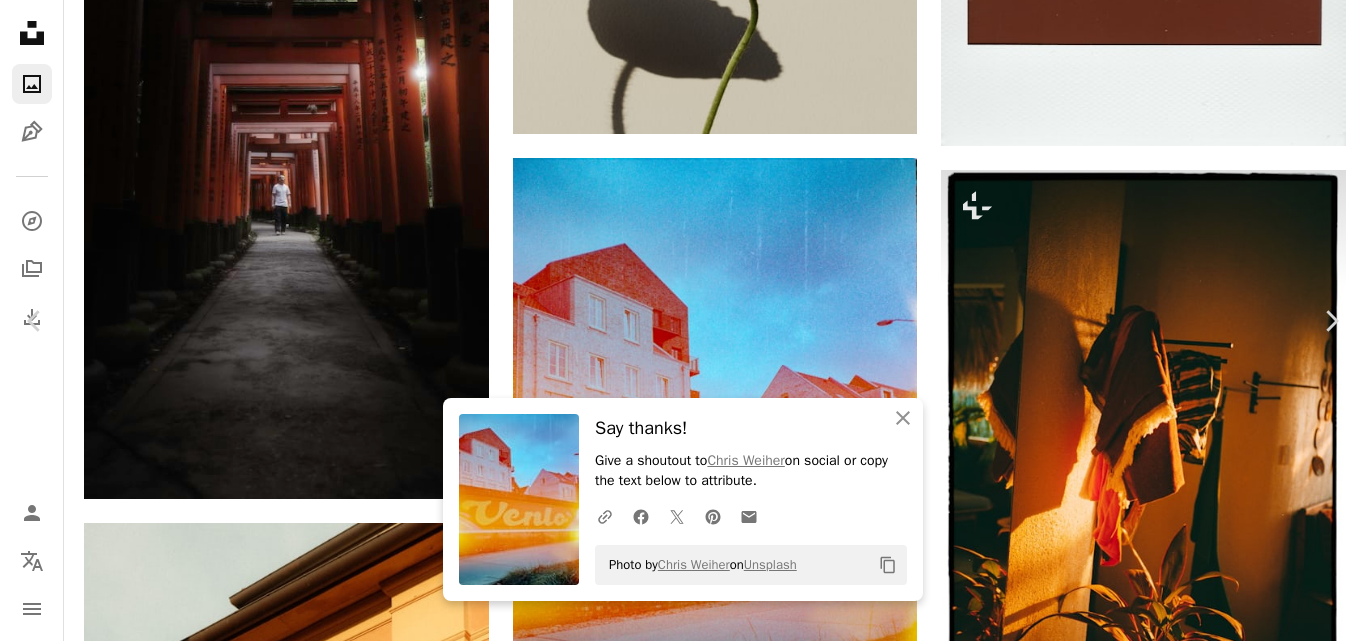 click on "An X shape Chevron left Chevron right An X shape Close Say thanks! Give a shoutout to  [FIRST] [LAST]  on social or copy the text below to attribute. A URL sharing icon (chains) Facebook icon X (formerly Twitter) icon Pinterest icon An envelope Photo by  [FIRST] [LAST]  on  Unsplash
Copy content [FIRST] [LAST] For  Unsplash+ A heart A plus sign A lock Download Zoom in A forward-right arrow Share More Actions A map marker El Paredon, [COUNTRY] Calendar outlined Published  3 weeks ago Safety Licensed under the  Unsplash+ License film film photography nostalgia guatemala analog 35mm analogue photography analog photography shot on film analogue film photos analog film shot HD Wallpapers From this series Chevron right Plus sign for Unsplash+ Plus sign for Unsplash+ Plus sign for Unsplash+ Plus sign for Unsplash+ Plus sign for Unsplash+ Plus sign for Unsplash+ Plus sign for Unsplash+ Plus sign for Unsplash+ Plus sign for Unsplash+ Plus sign for Unsplash+ Related images Plus sign for Unsplash+ A heart For" at bounding box center (683, 4139) 